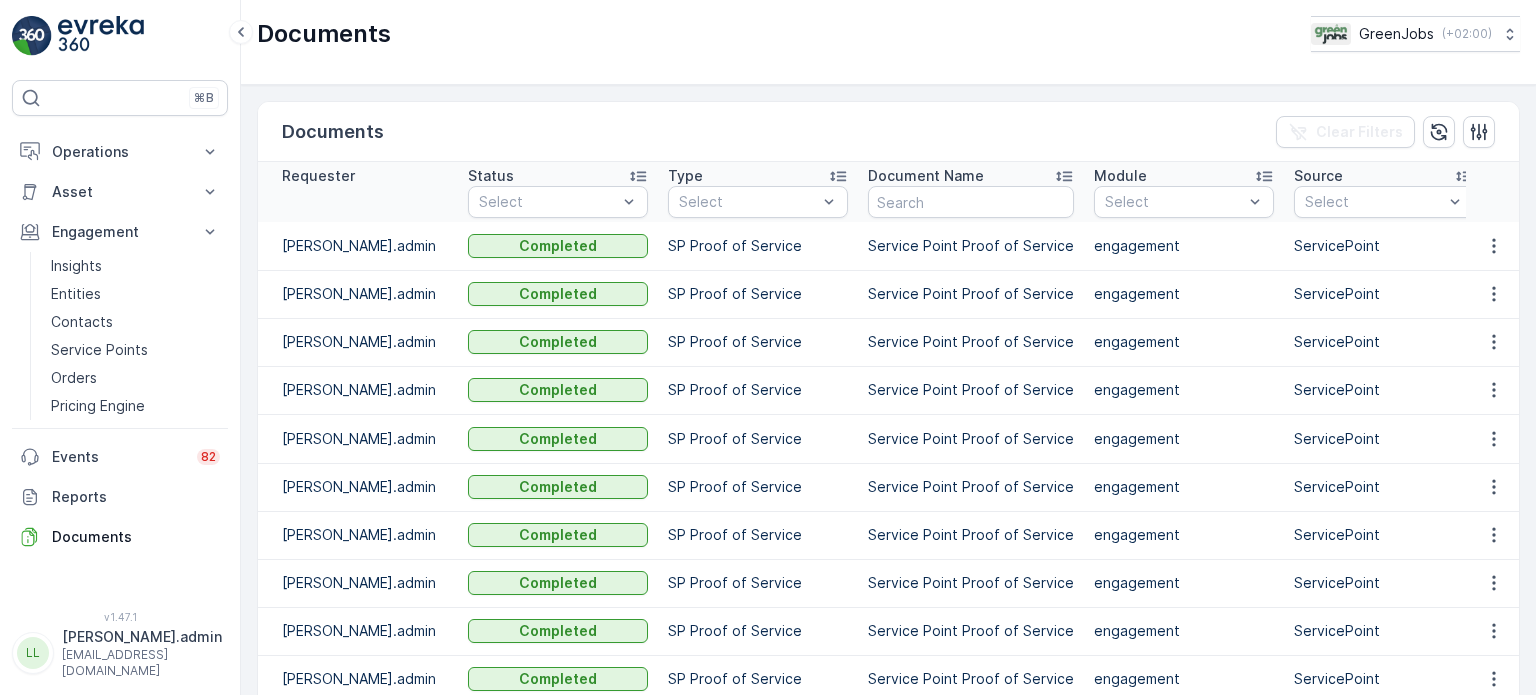 scroll, scrollTop: 0, scrollLeft: 0, axis: both 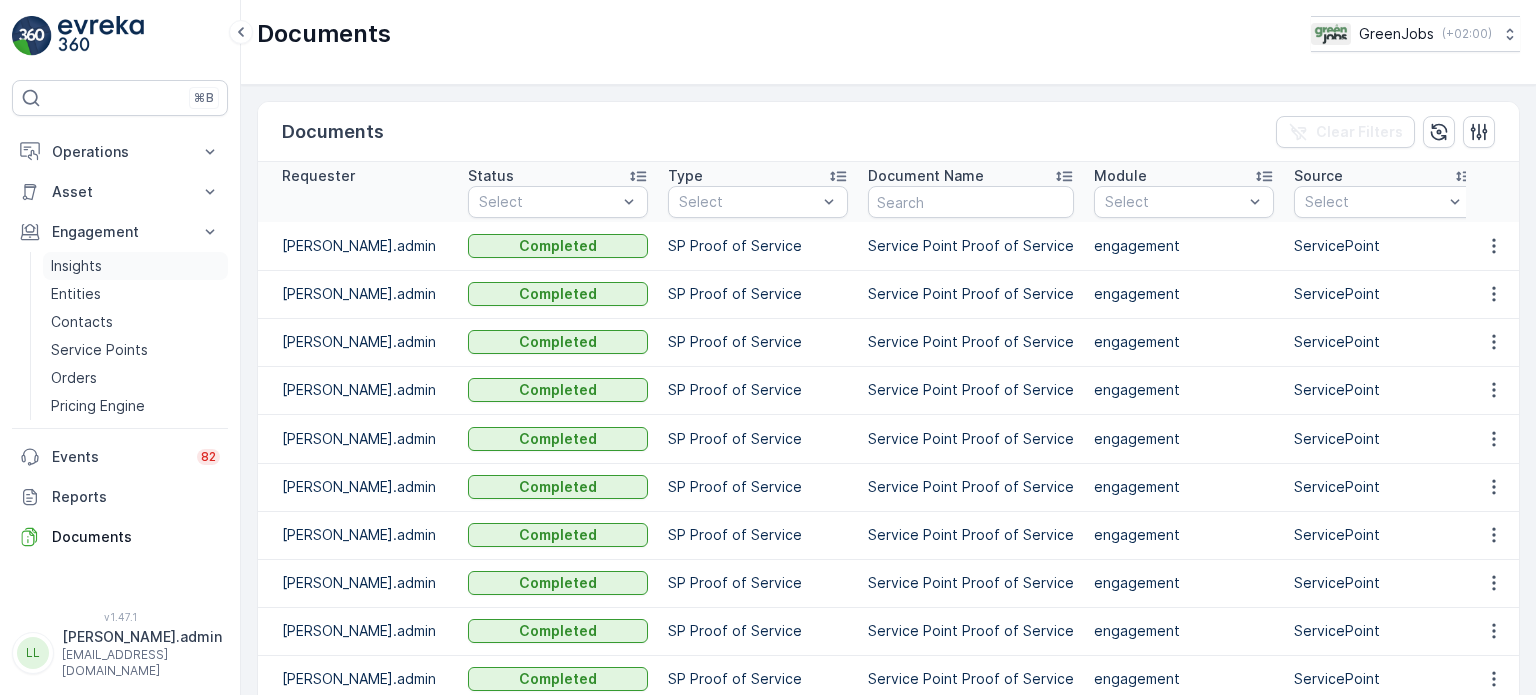 click on "Insights" at bounding box center [76, 266] 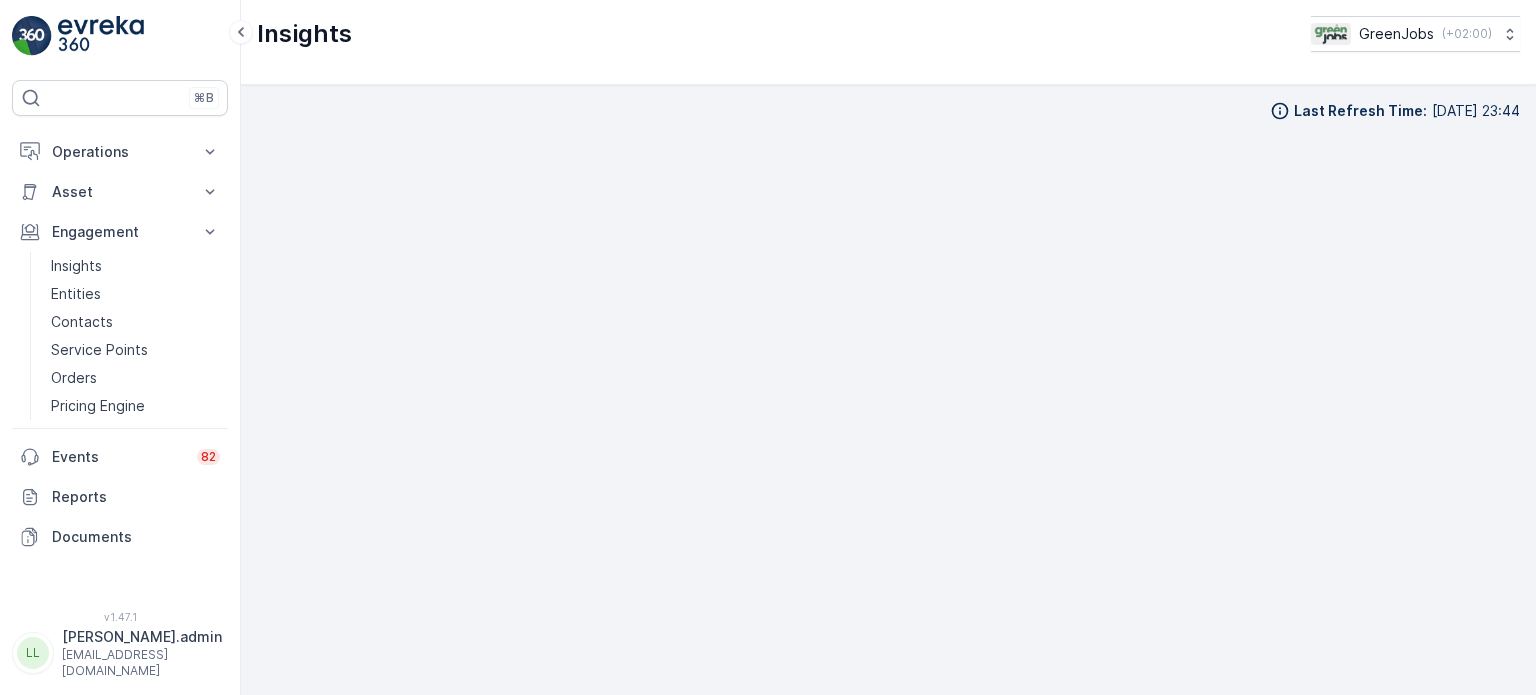 scroll, scrollTop: 16, scrollLeft: 0, axis: vertical 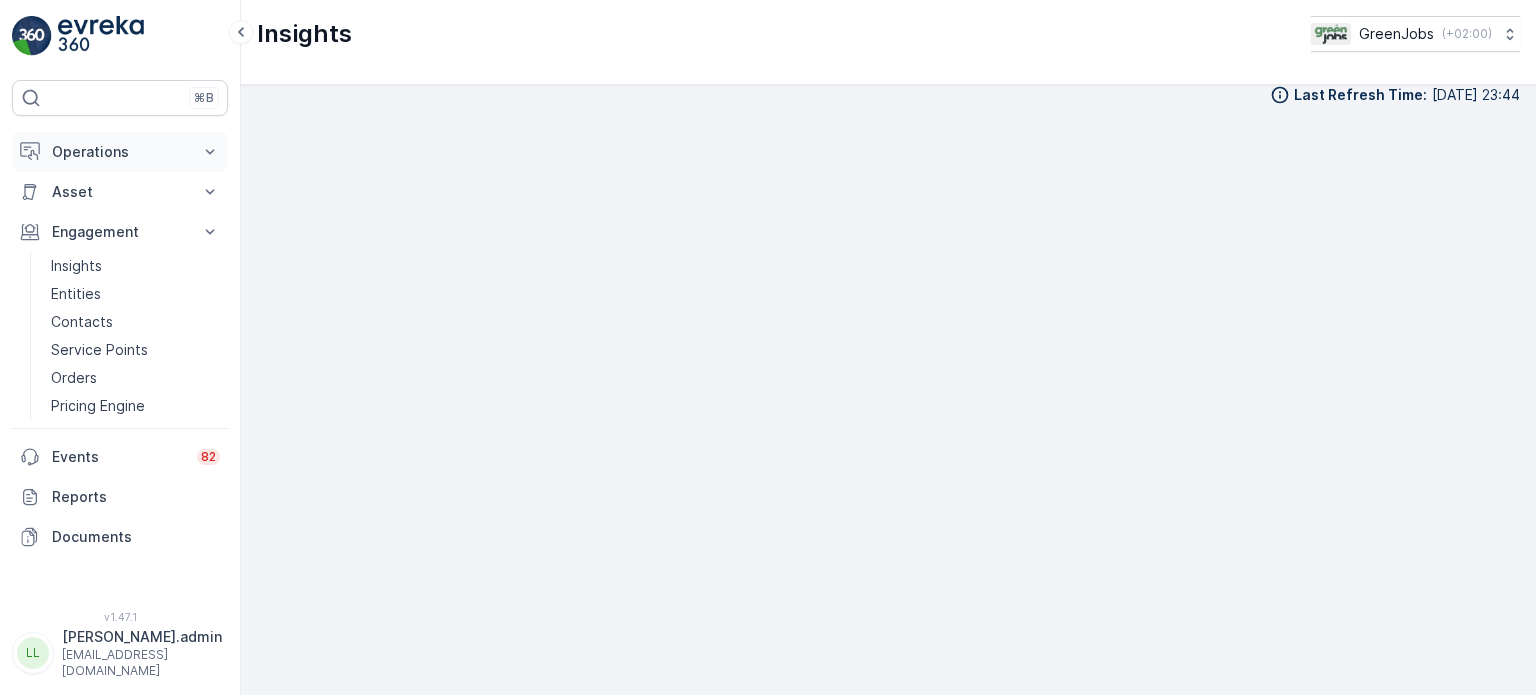 click on "Operations" at bounding box center [120, 152] 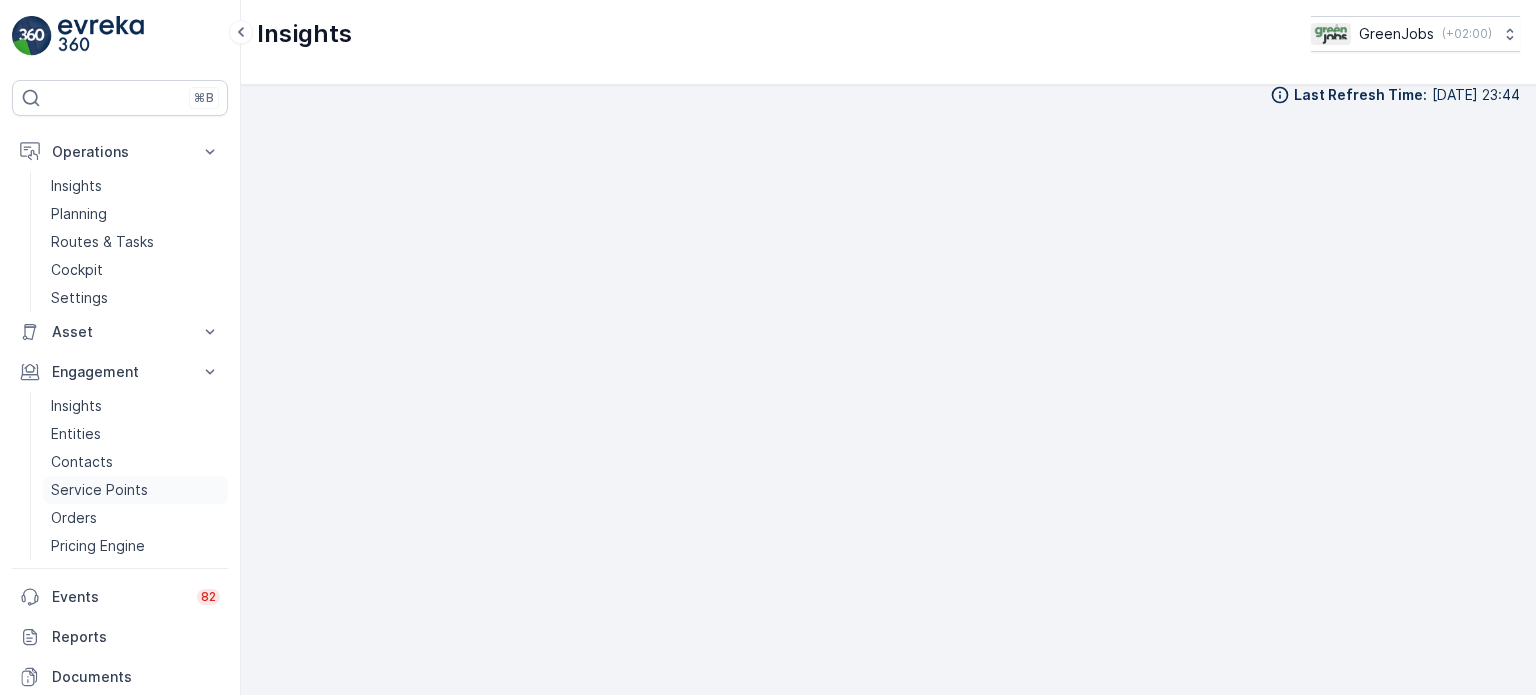 click on "Service Points" at bounding box center (99, 490) 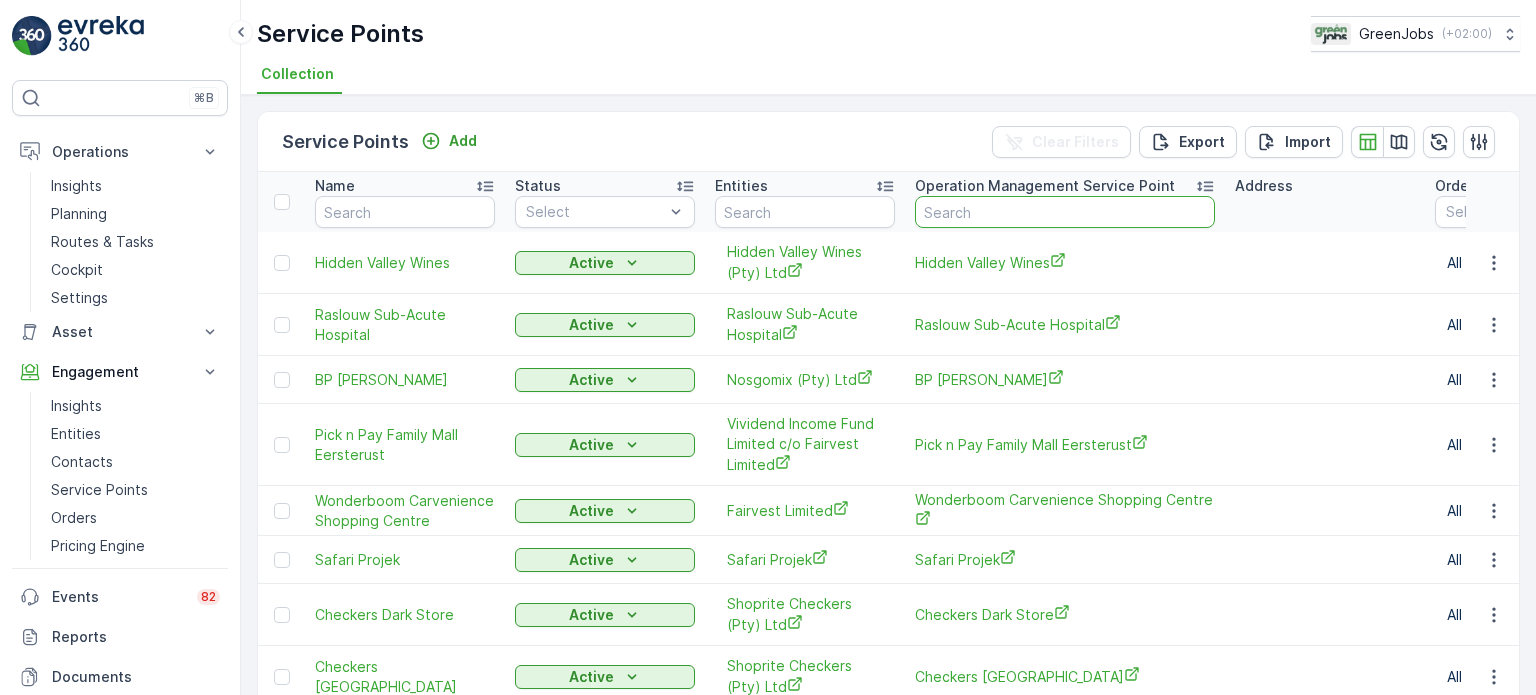 click at bounding box center (1065, 212) 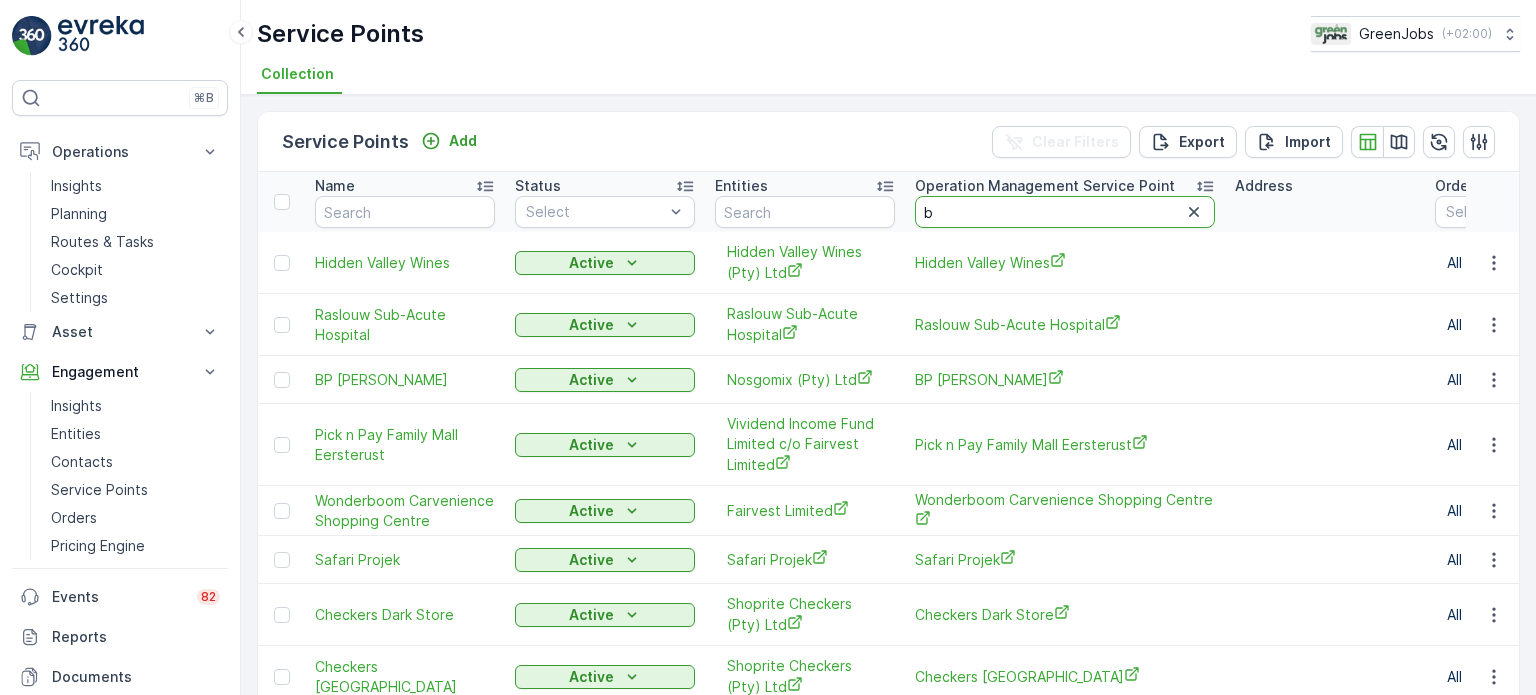 type on "be" 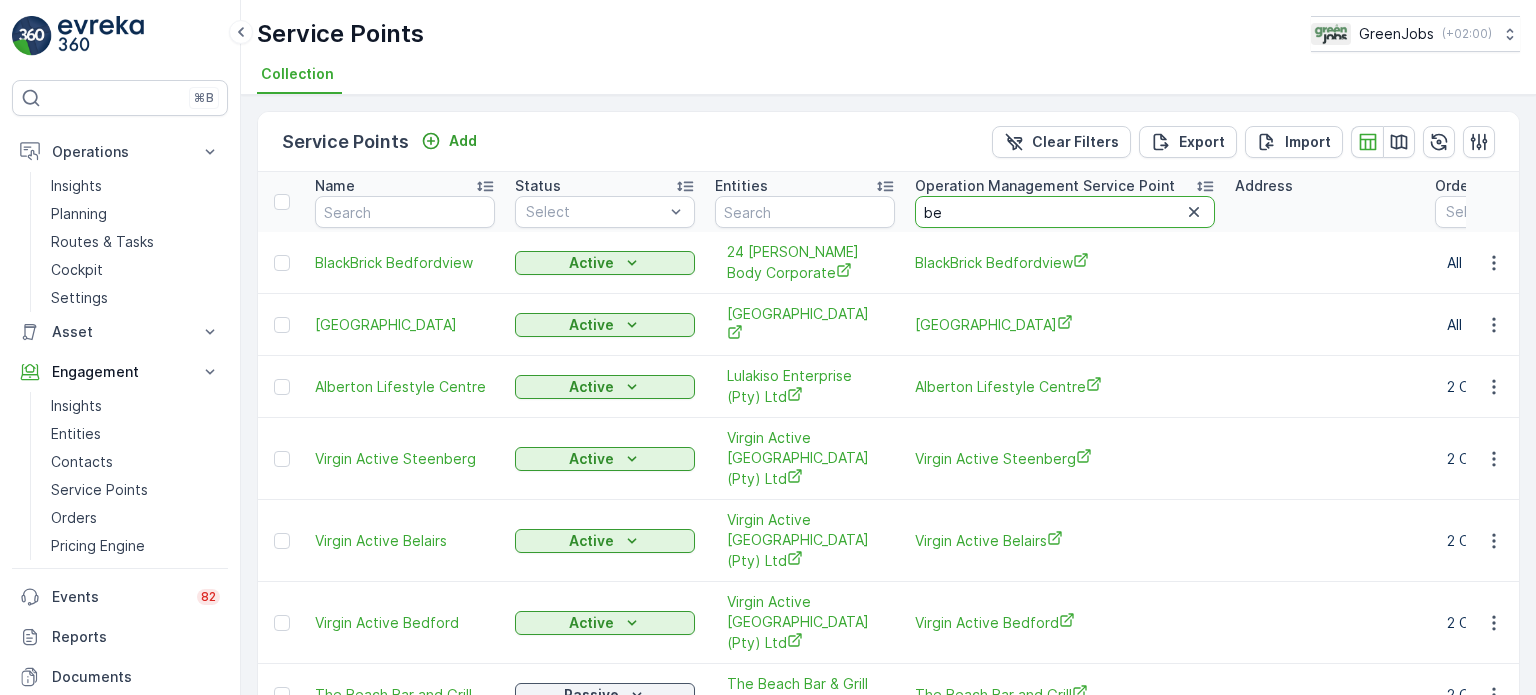 click on "be" at bounding box center [1065, 212] 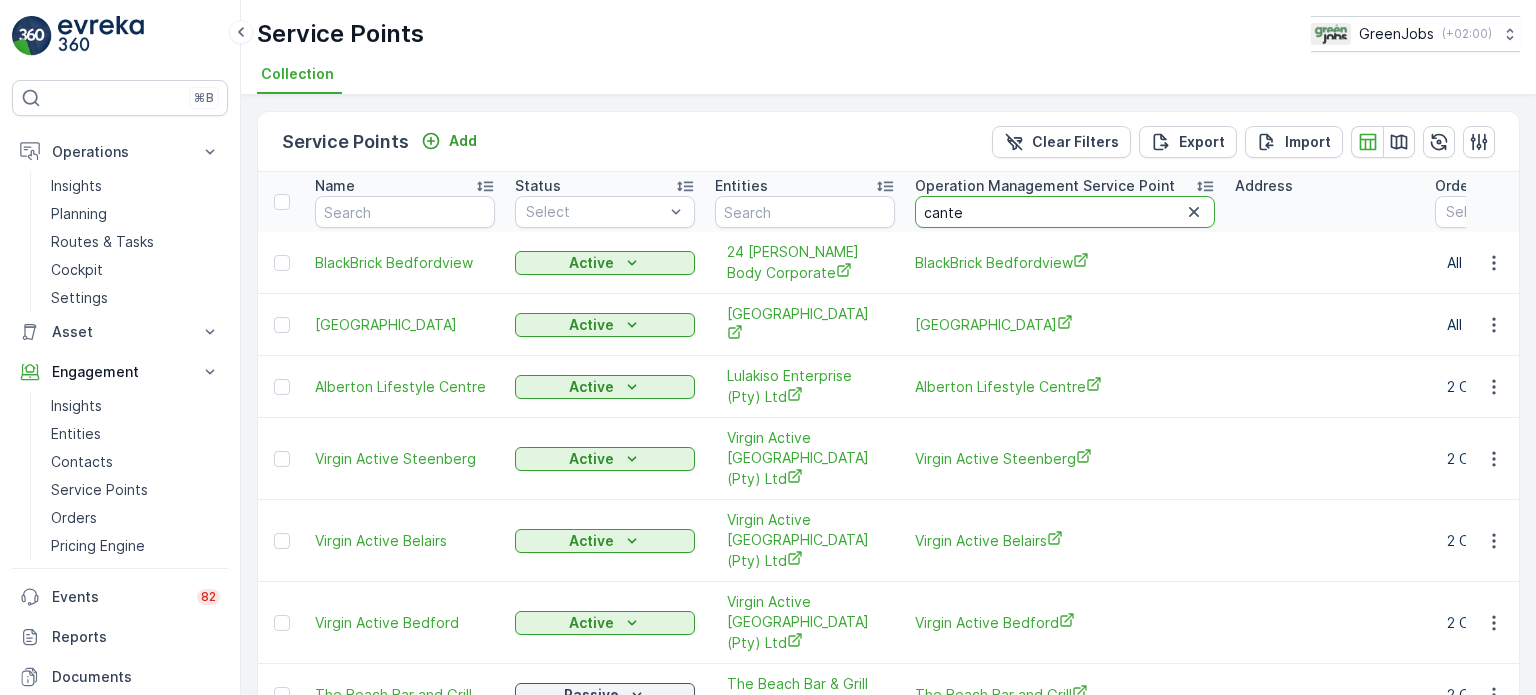 type on "[PERSON_NAME]" 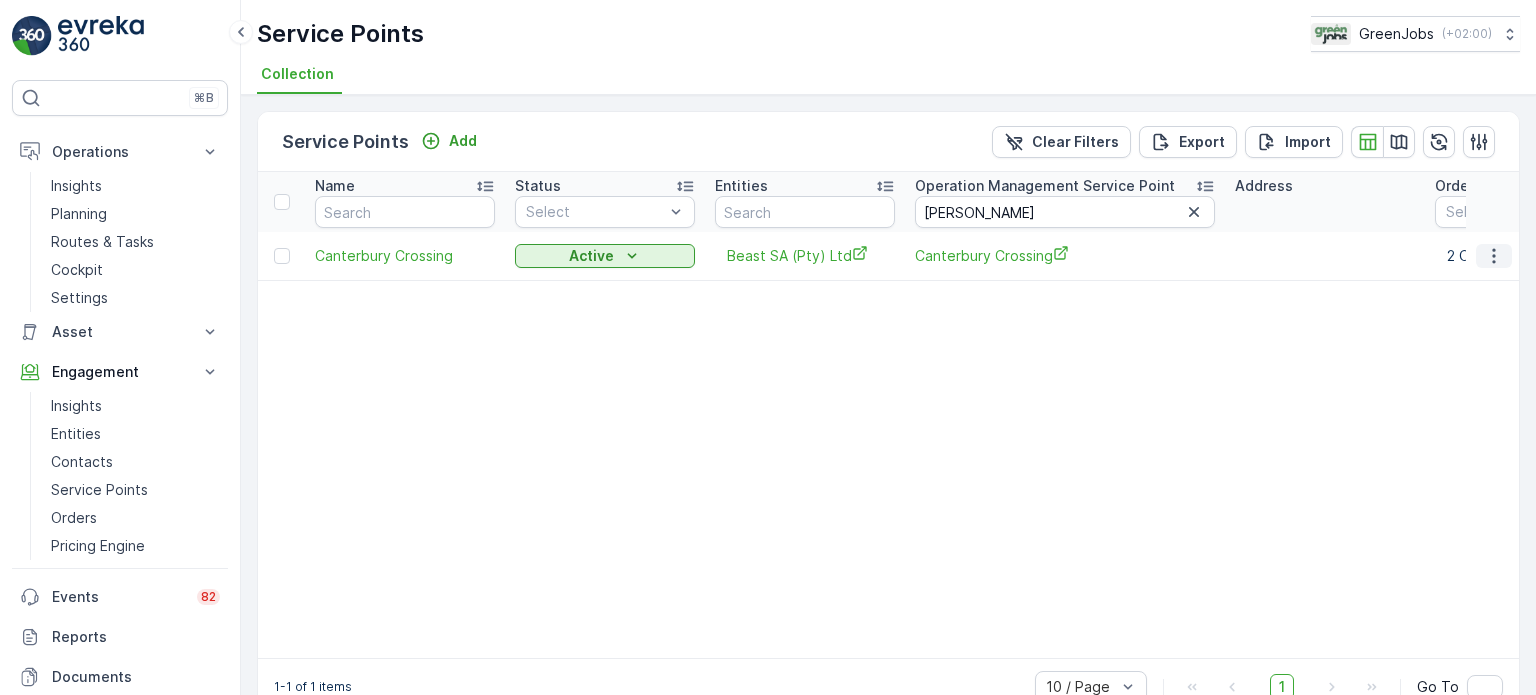 click 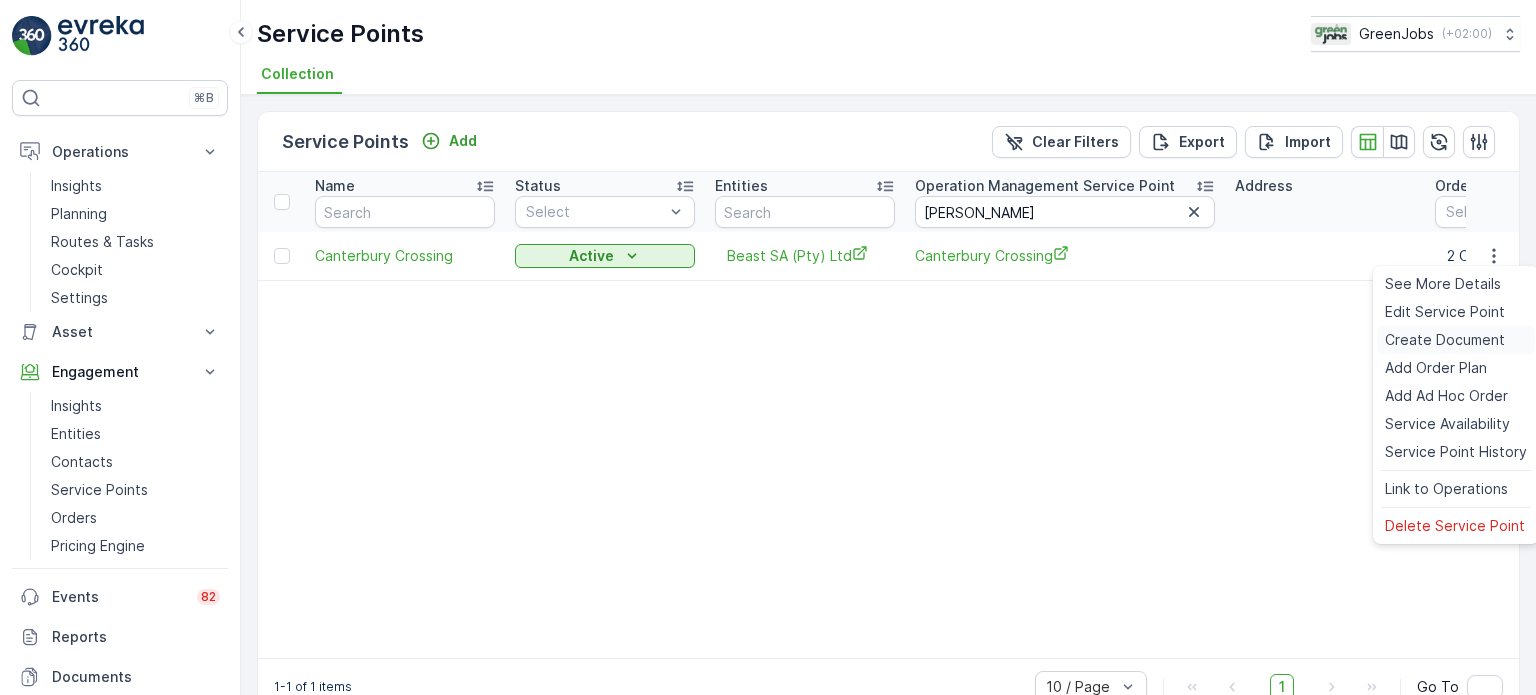 click on "Create Document" at bounding box center (1445, 340) 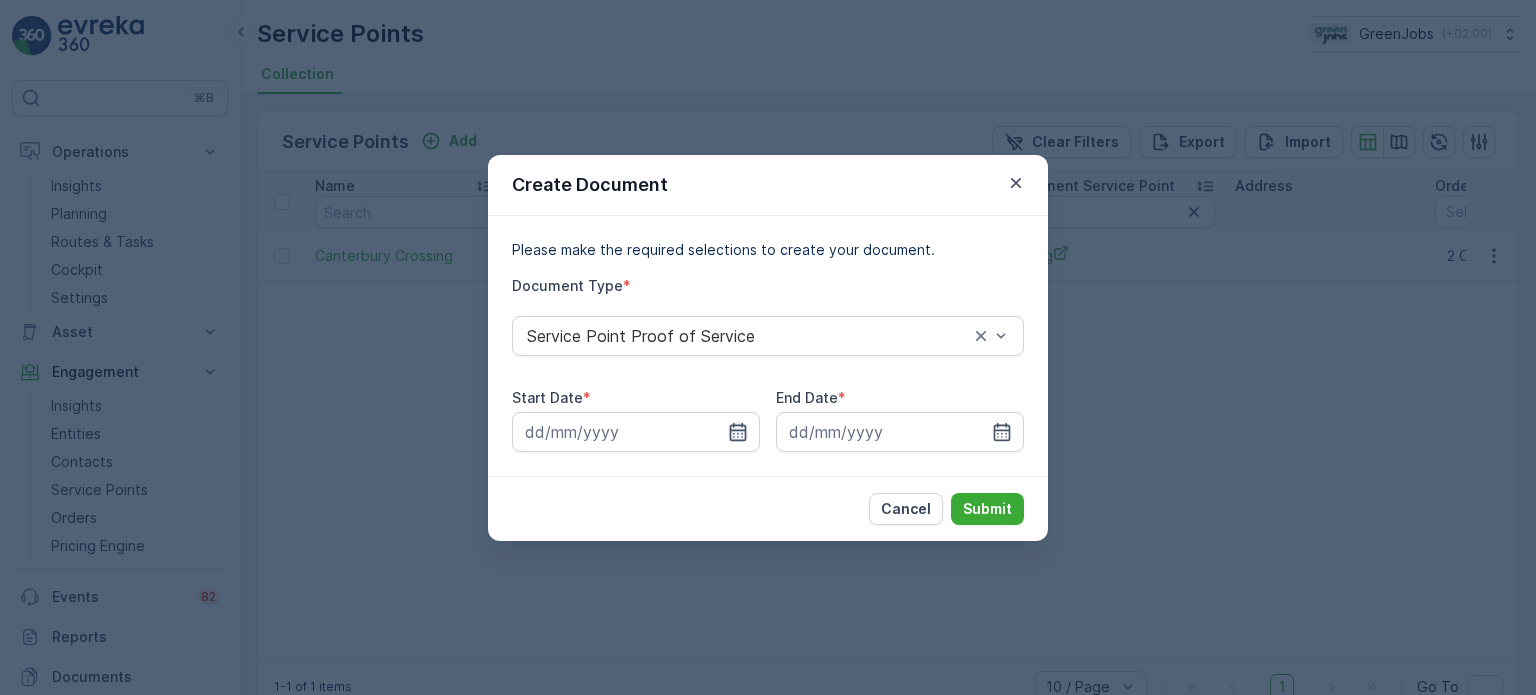 click 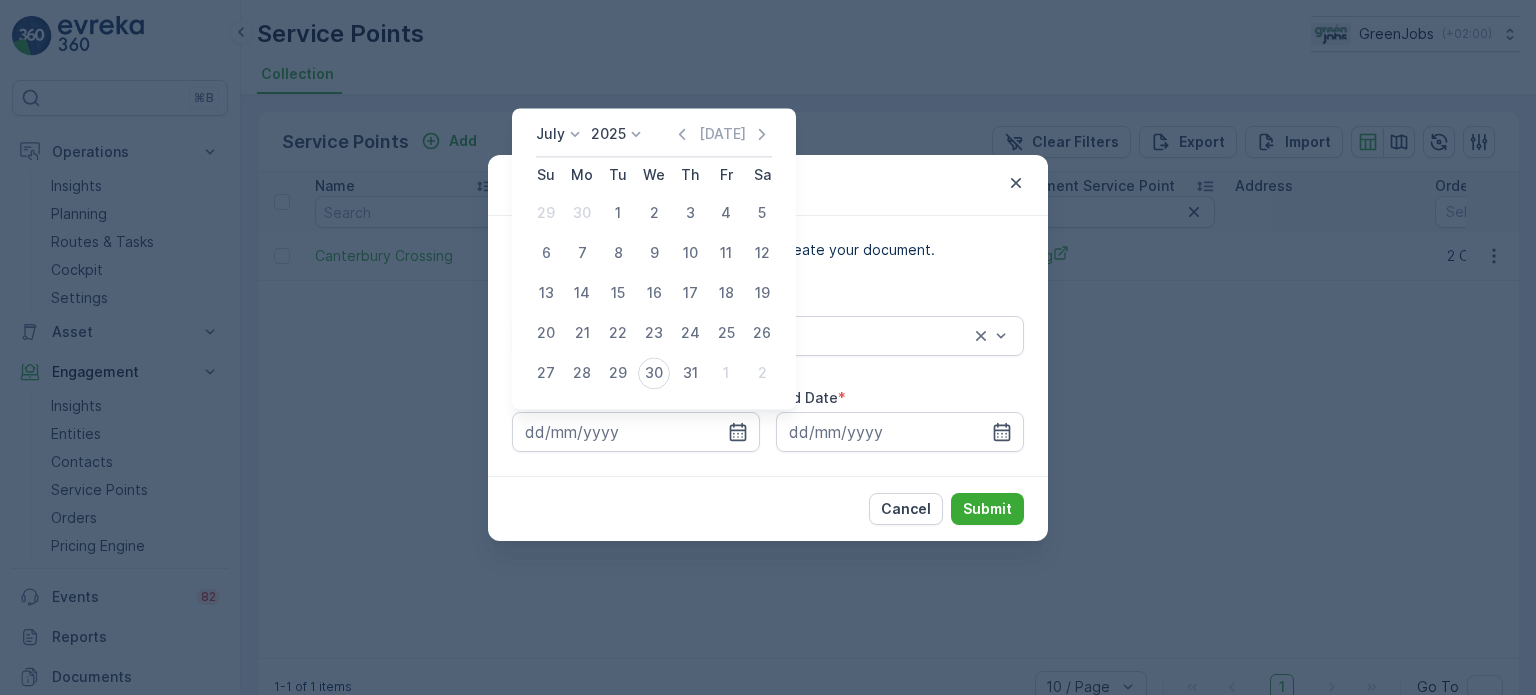 click 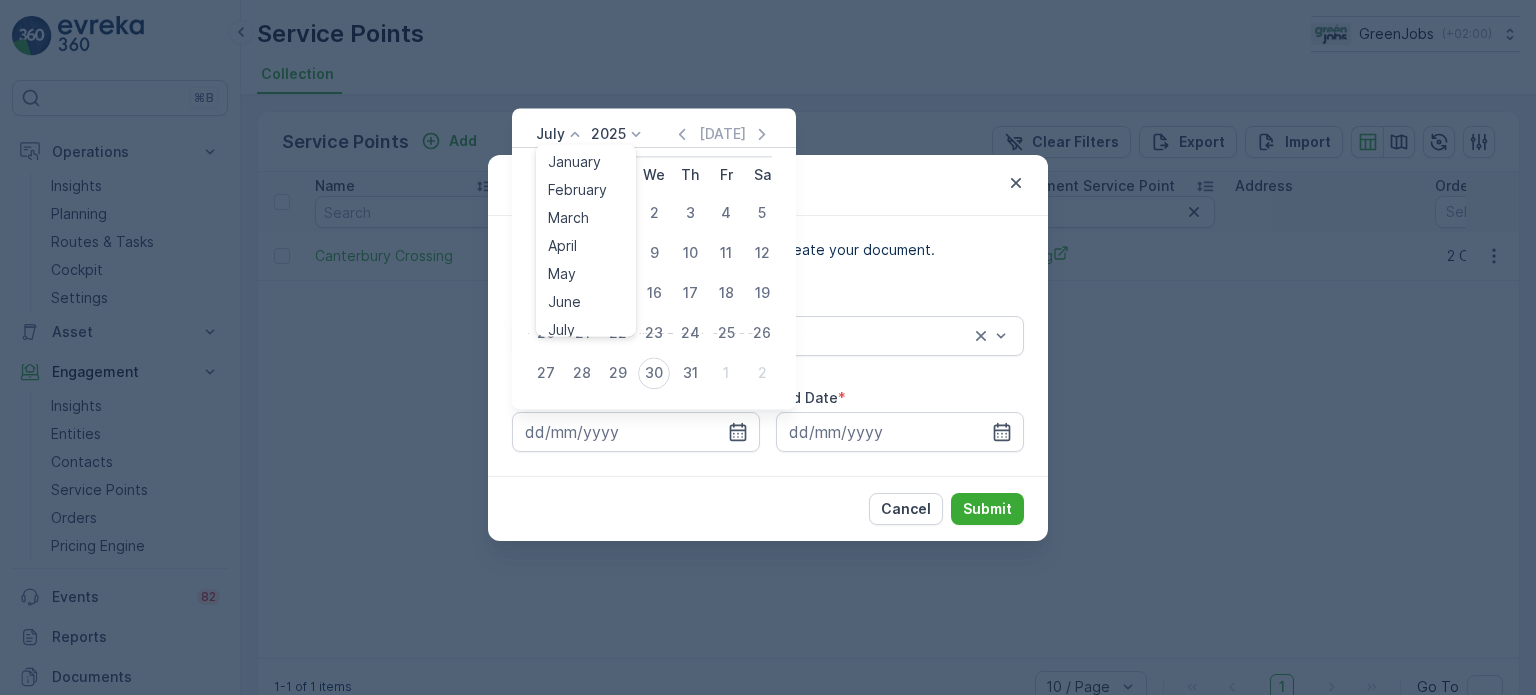 click 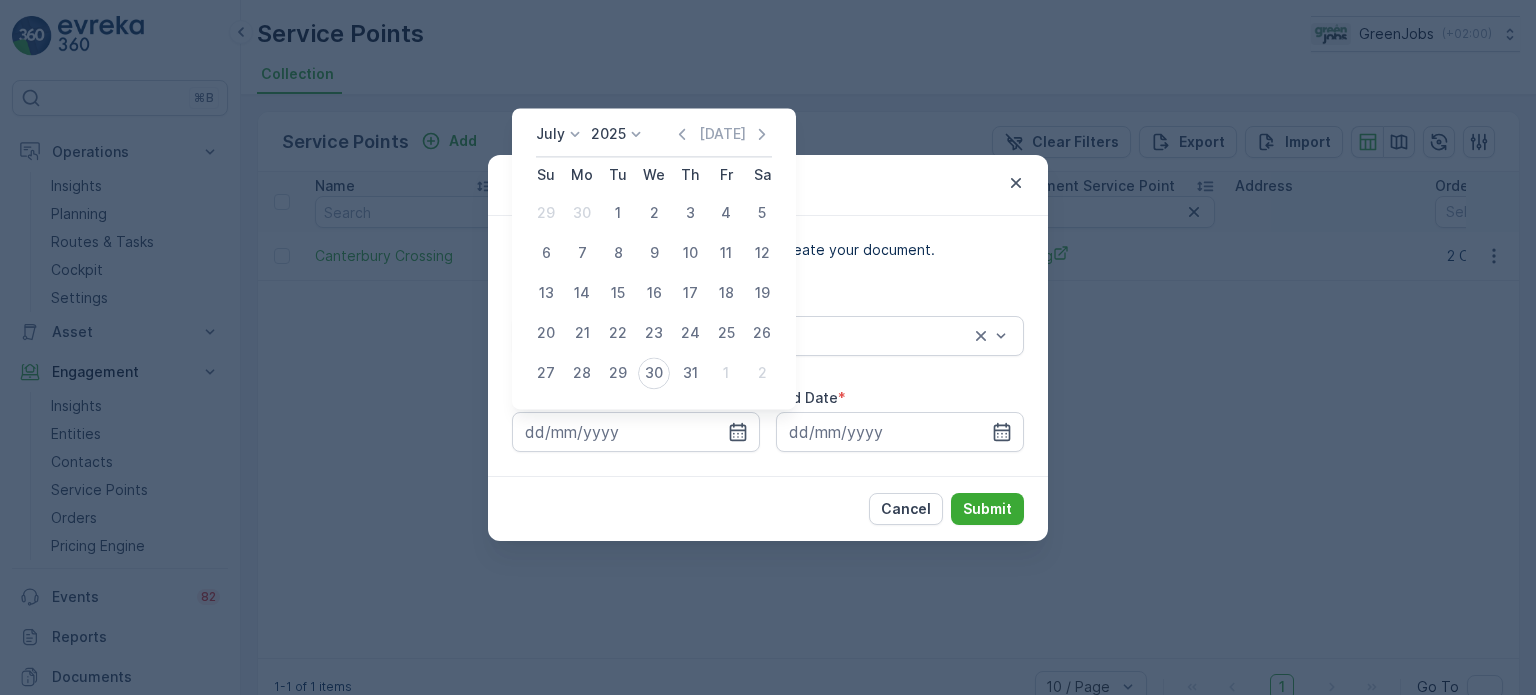 click 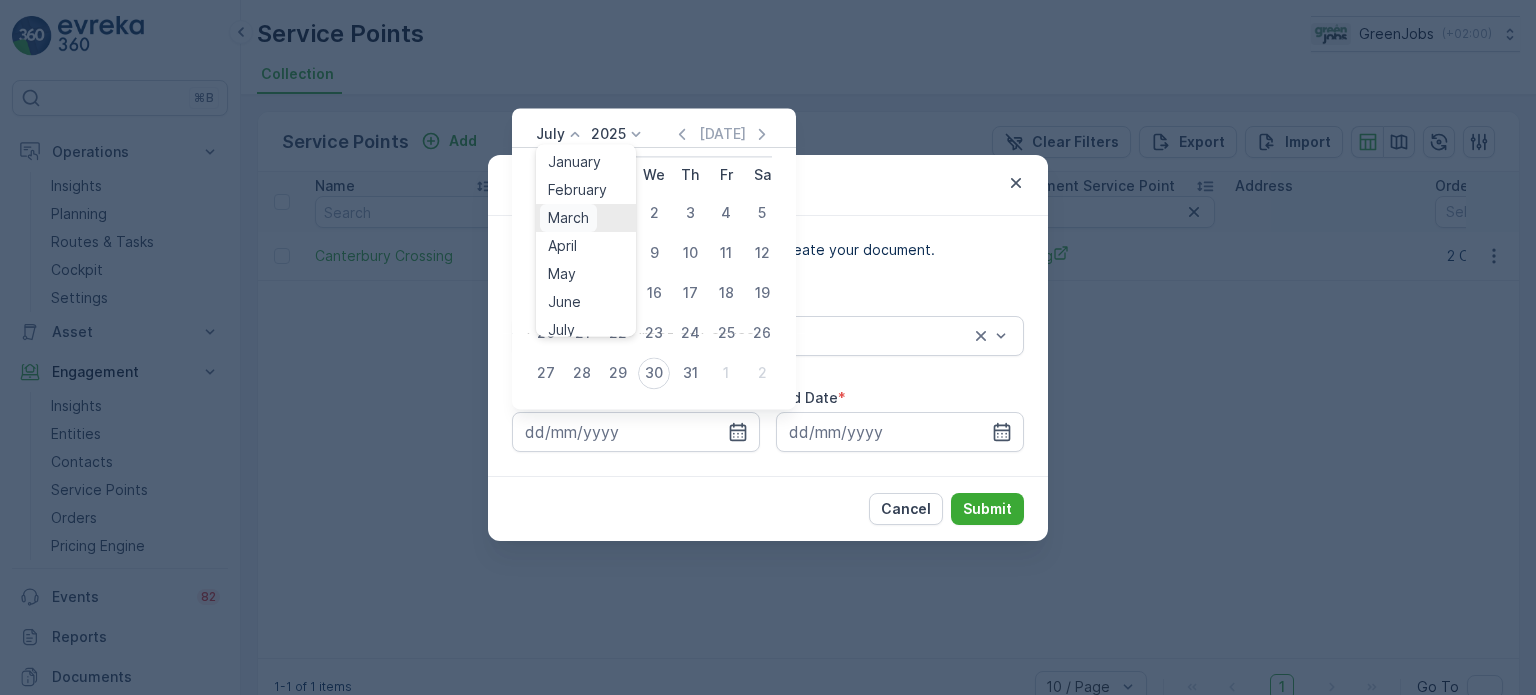 click on "March" at bounding box center [568, 218] 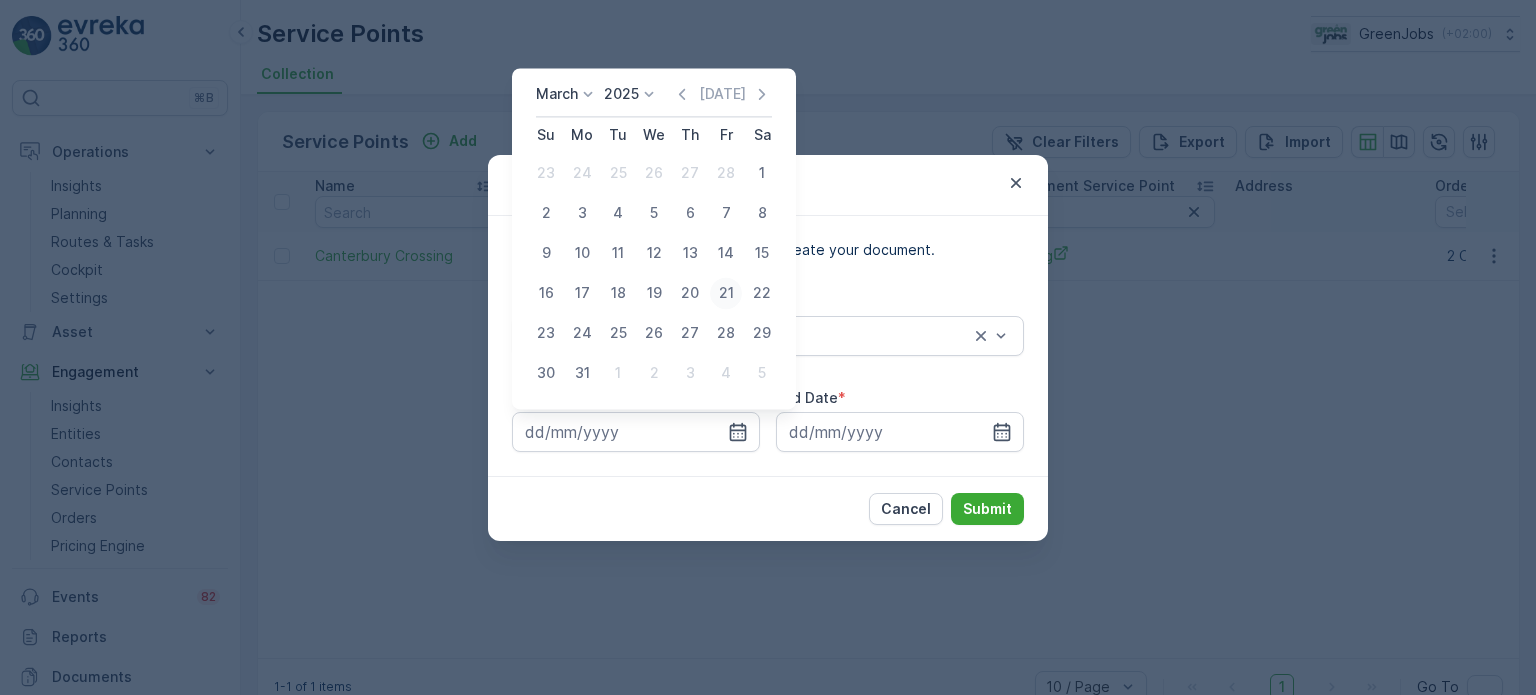 click on "21" at bounding box center [726, 293] 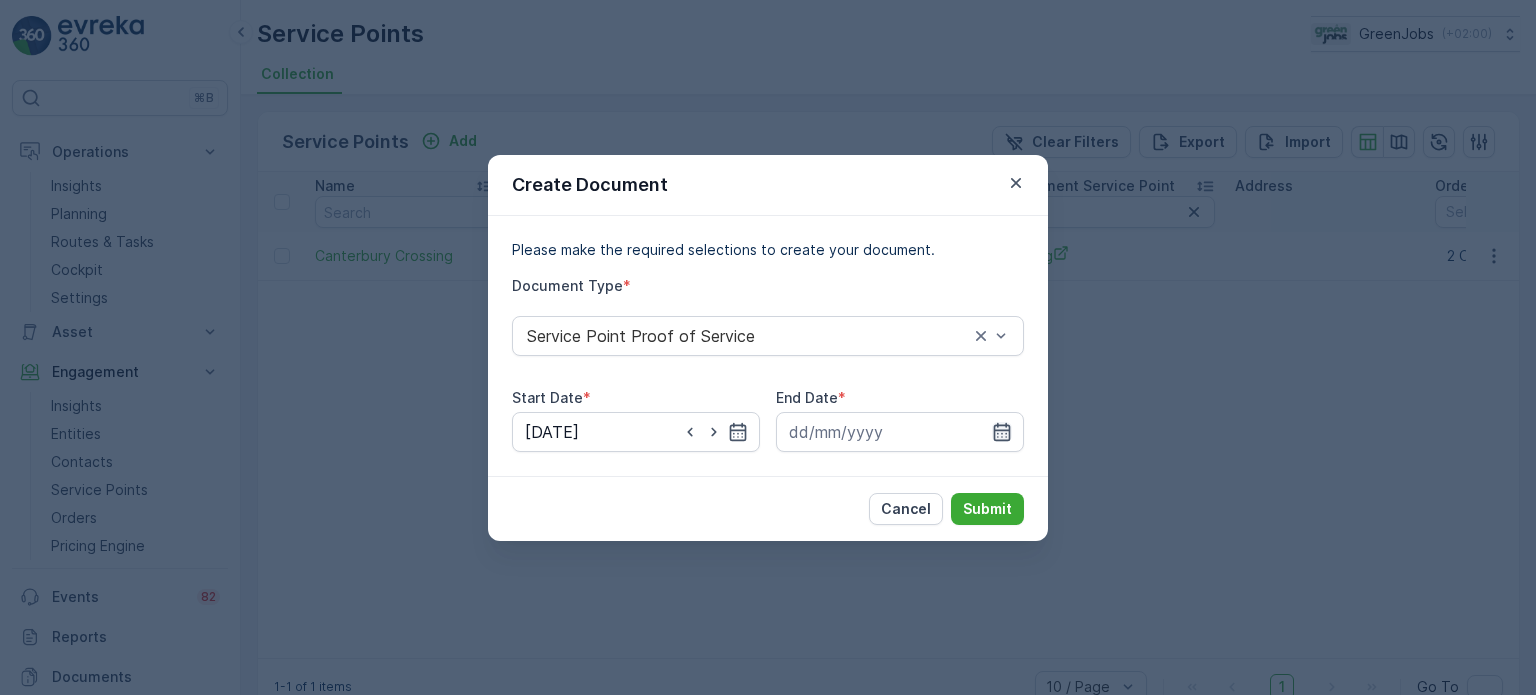 click 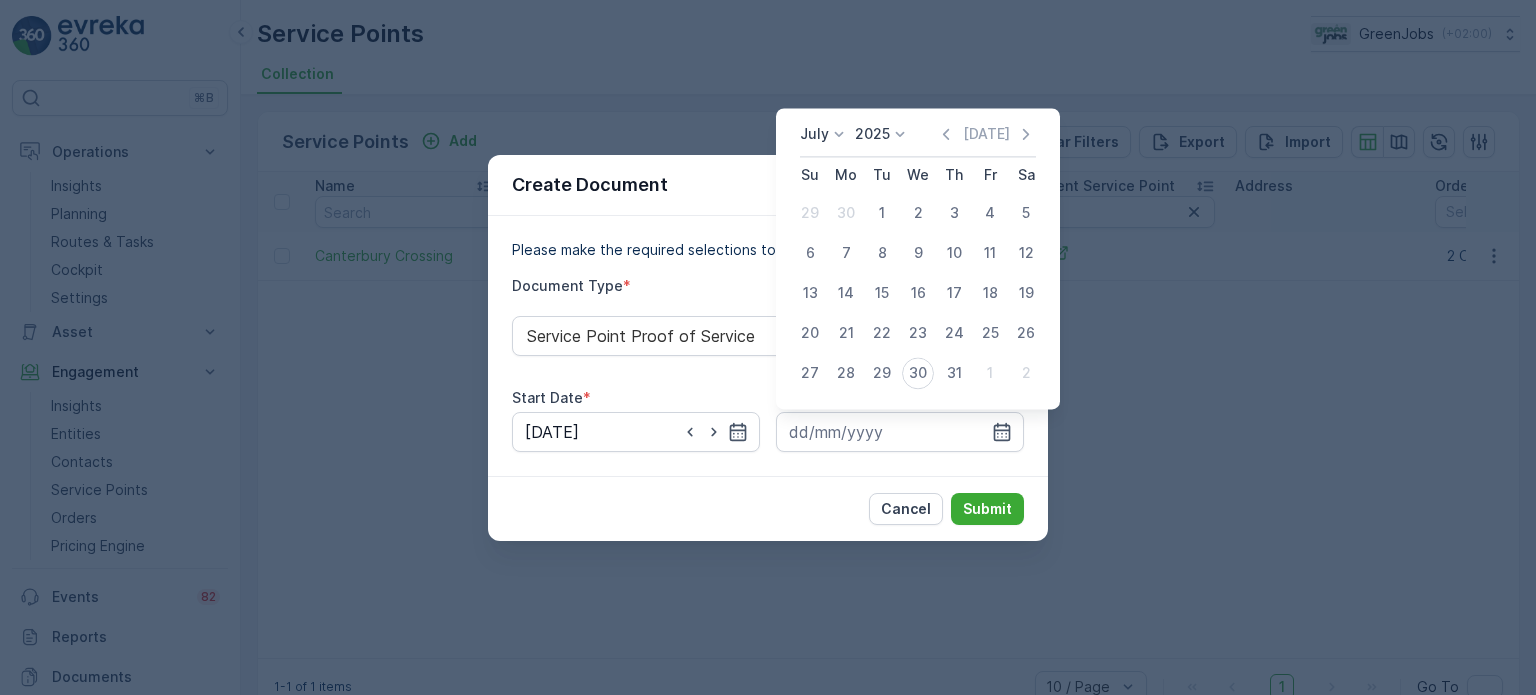 click 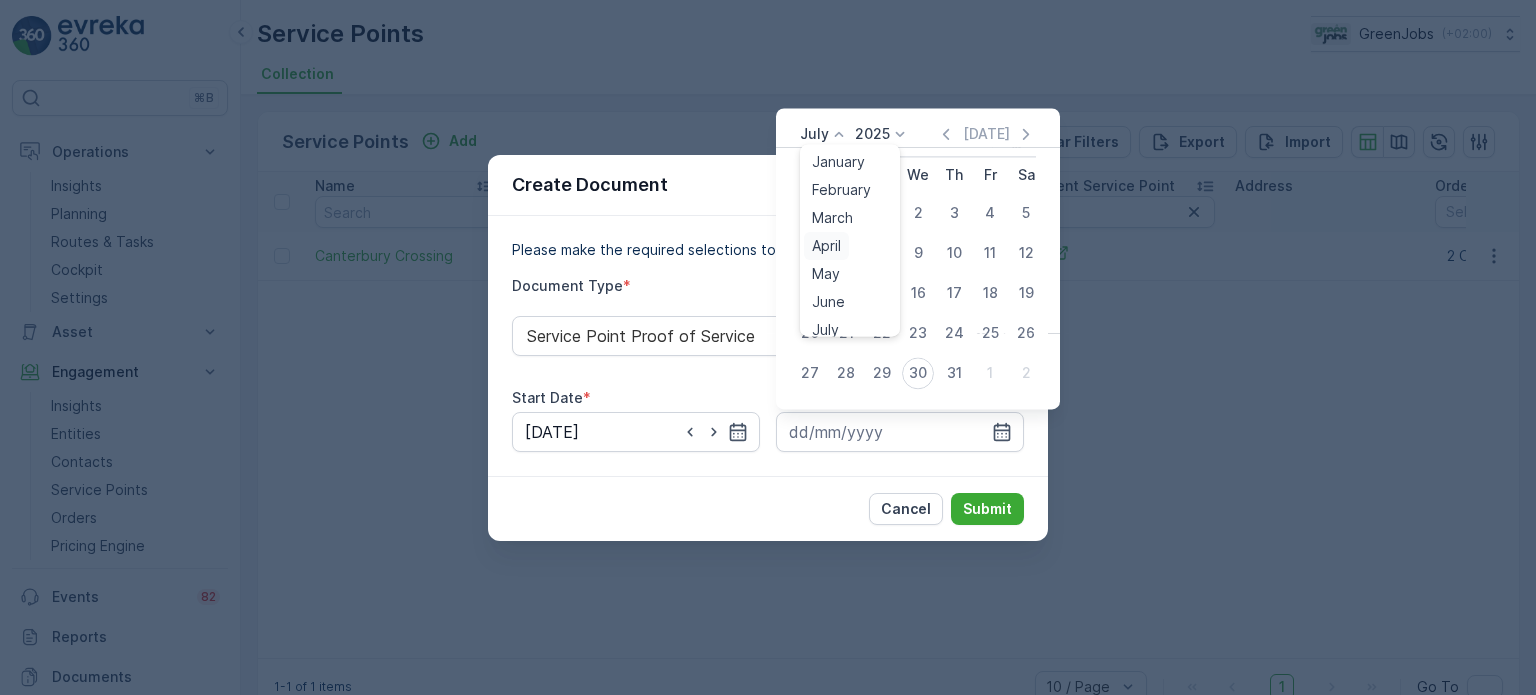 click on "April" at bounding box center [826, 246] 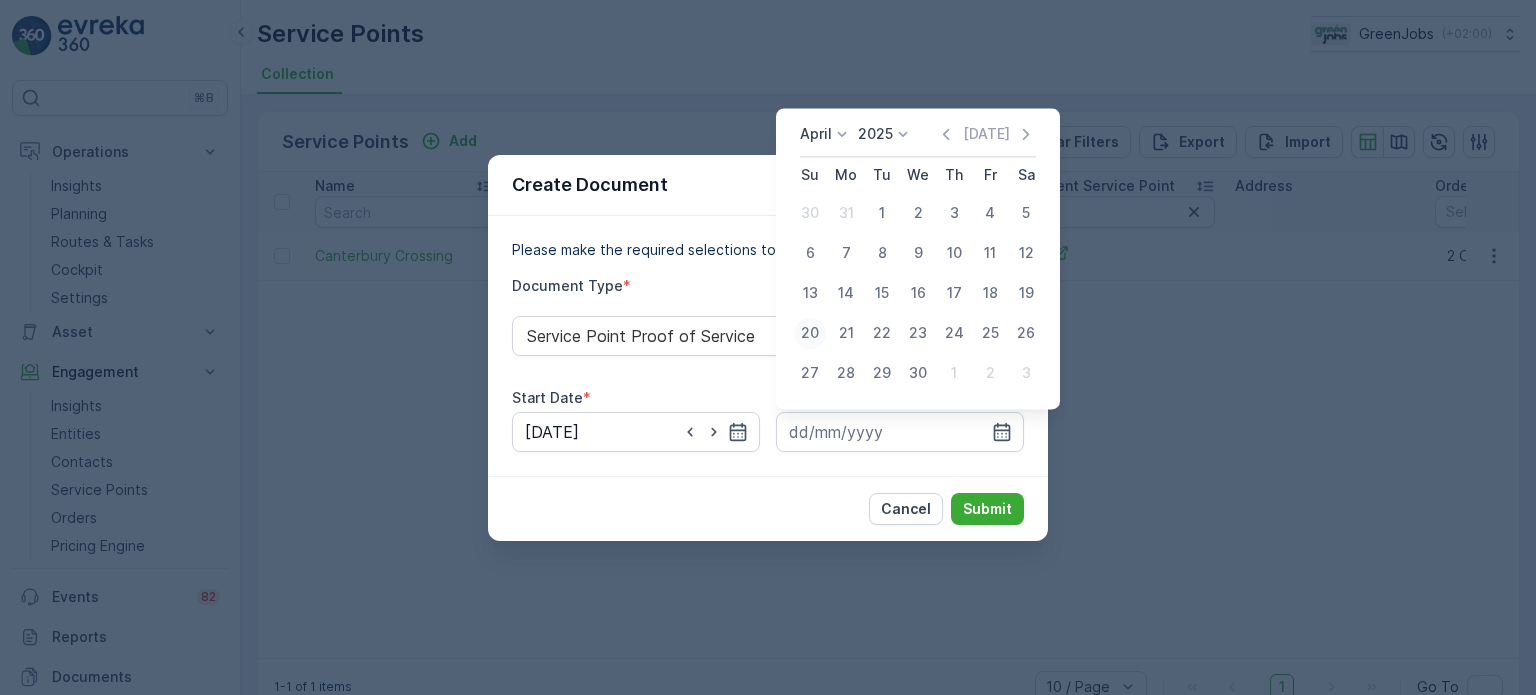 click on "20" at bounding box center [810, 333] 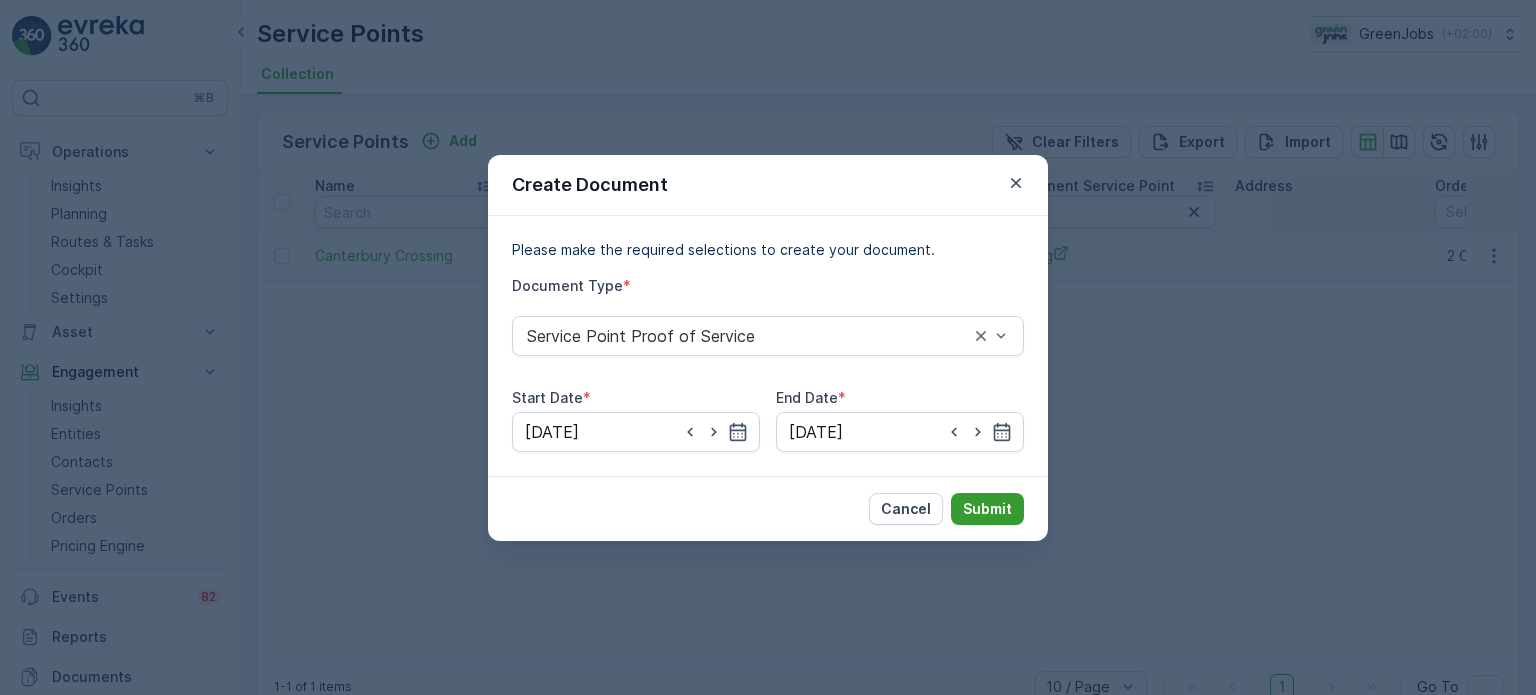 click on "Submit" at bounding box center [987, 509] 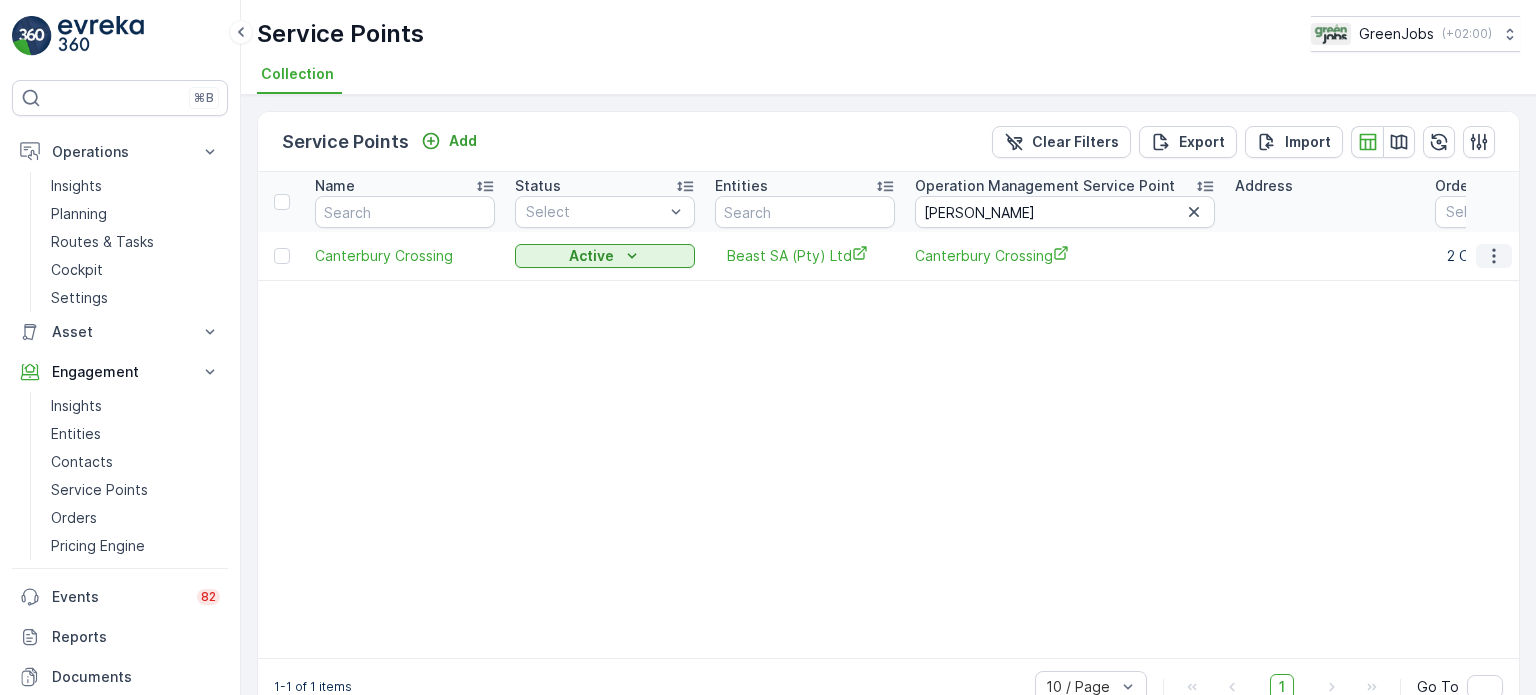 click 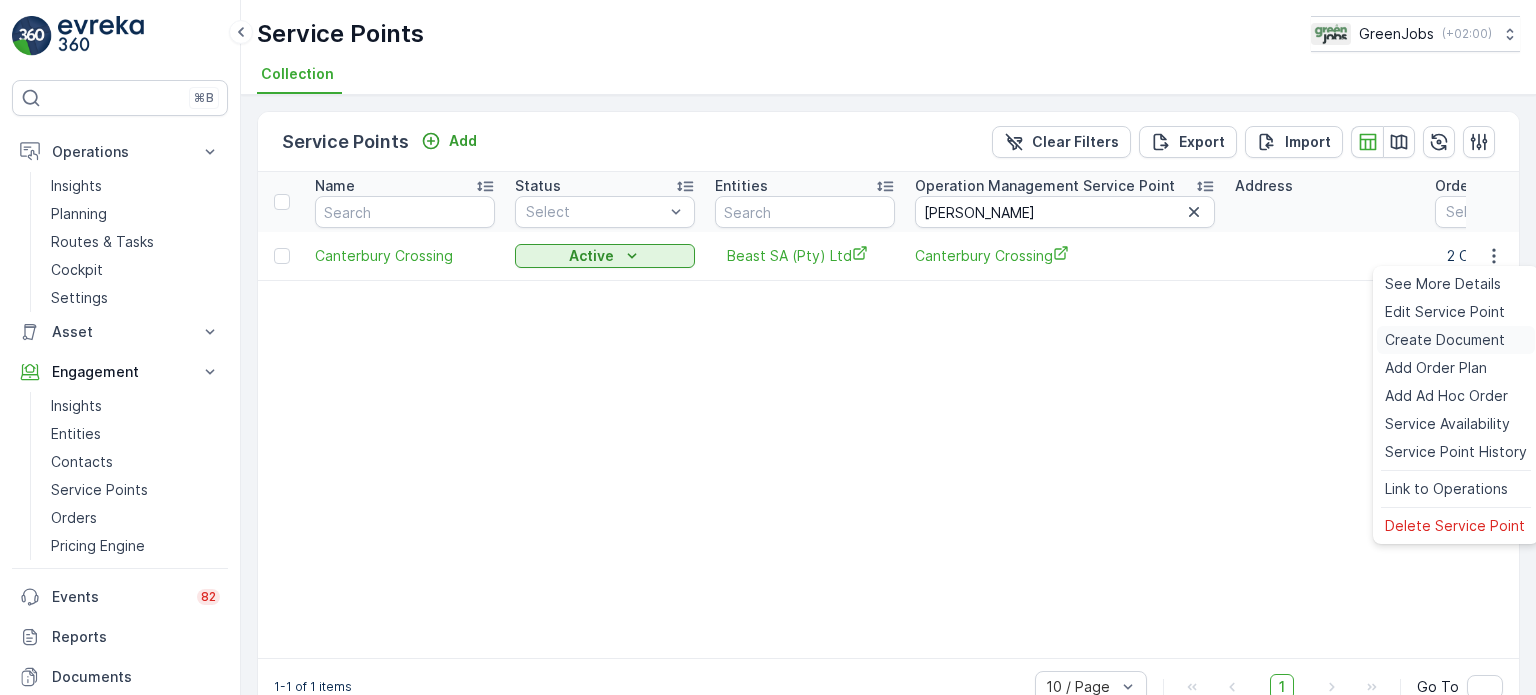 click on "Create Document" at bounding box center [1445, 340] 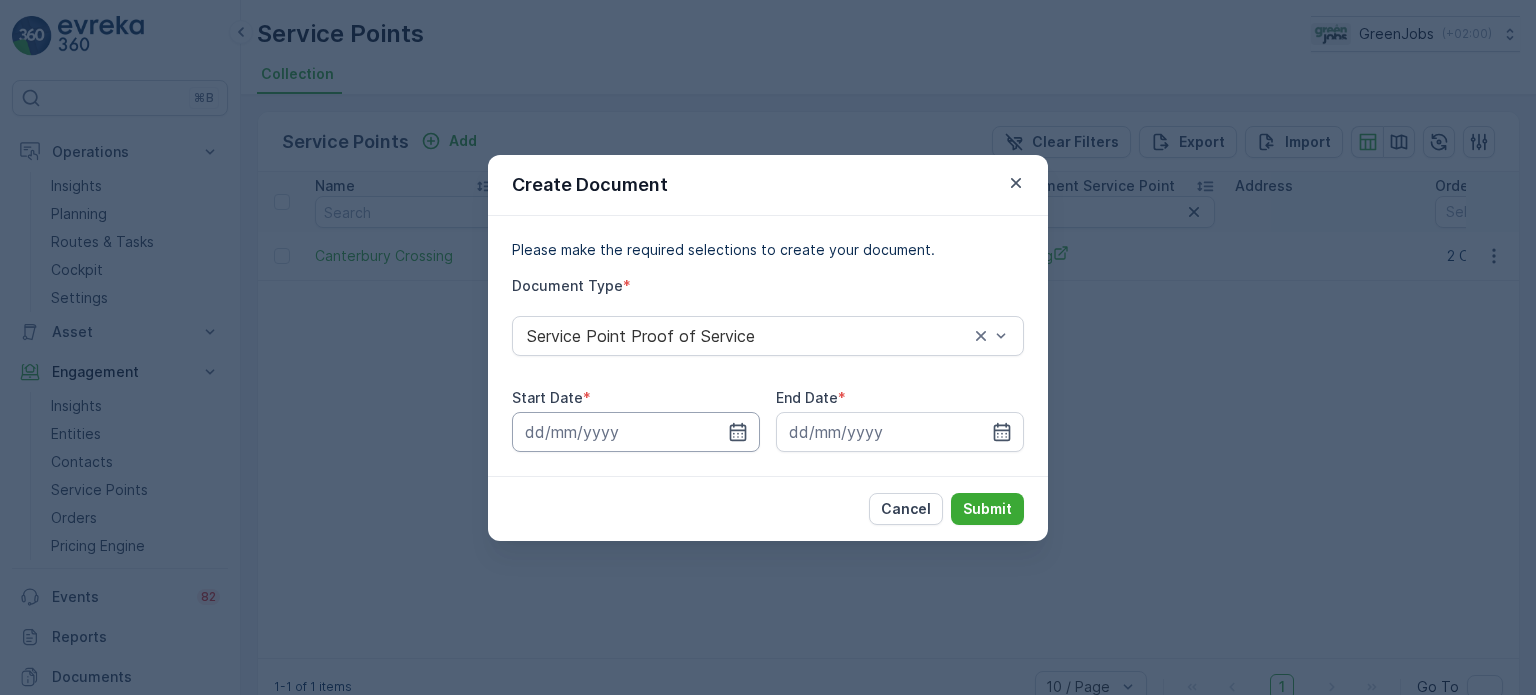 click at bounding box center [636, 432] 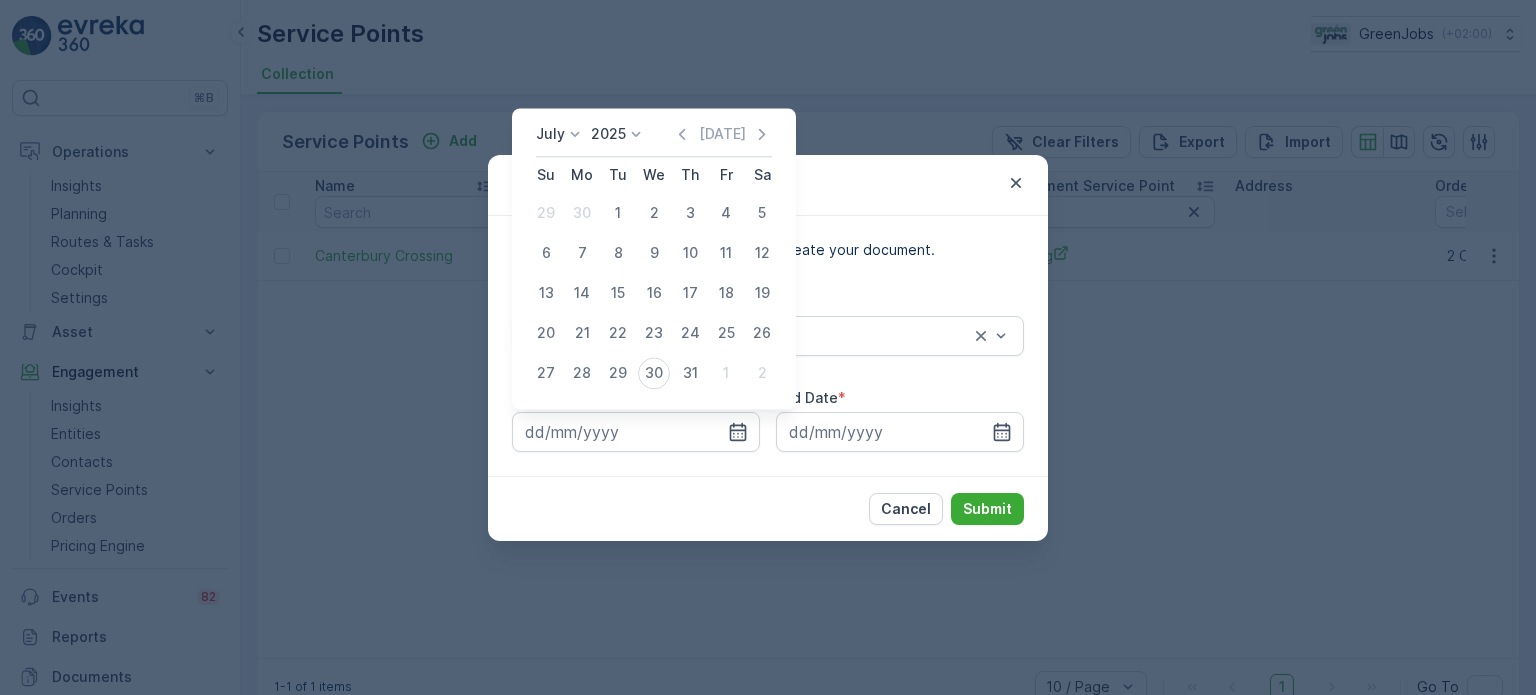 click 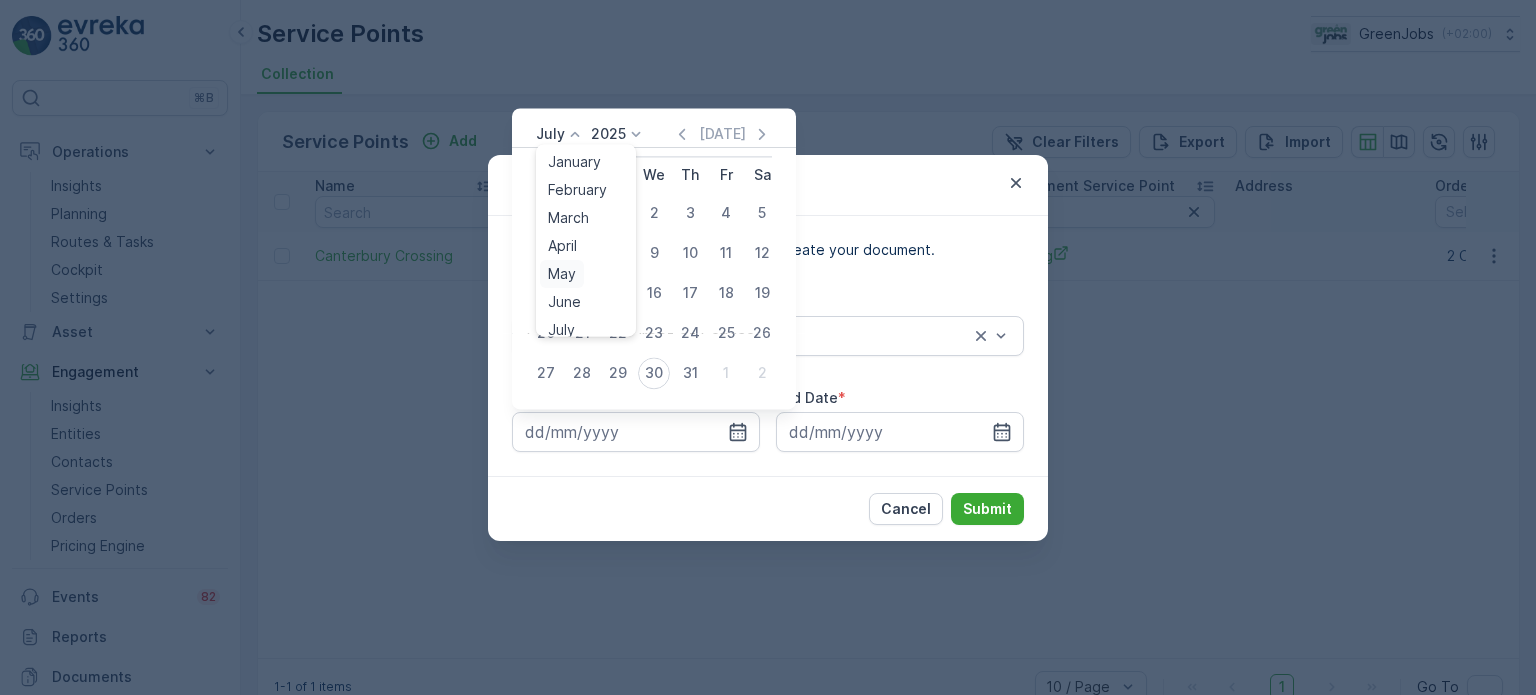 click on "May" at bounding box center [562, 274] 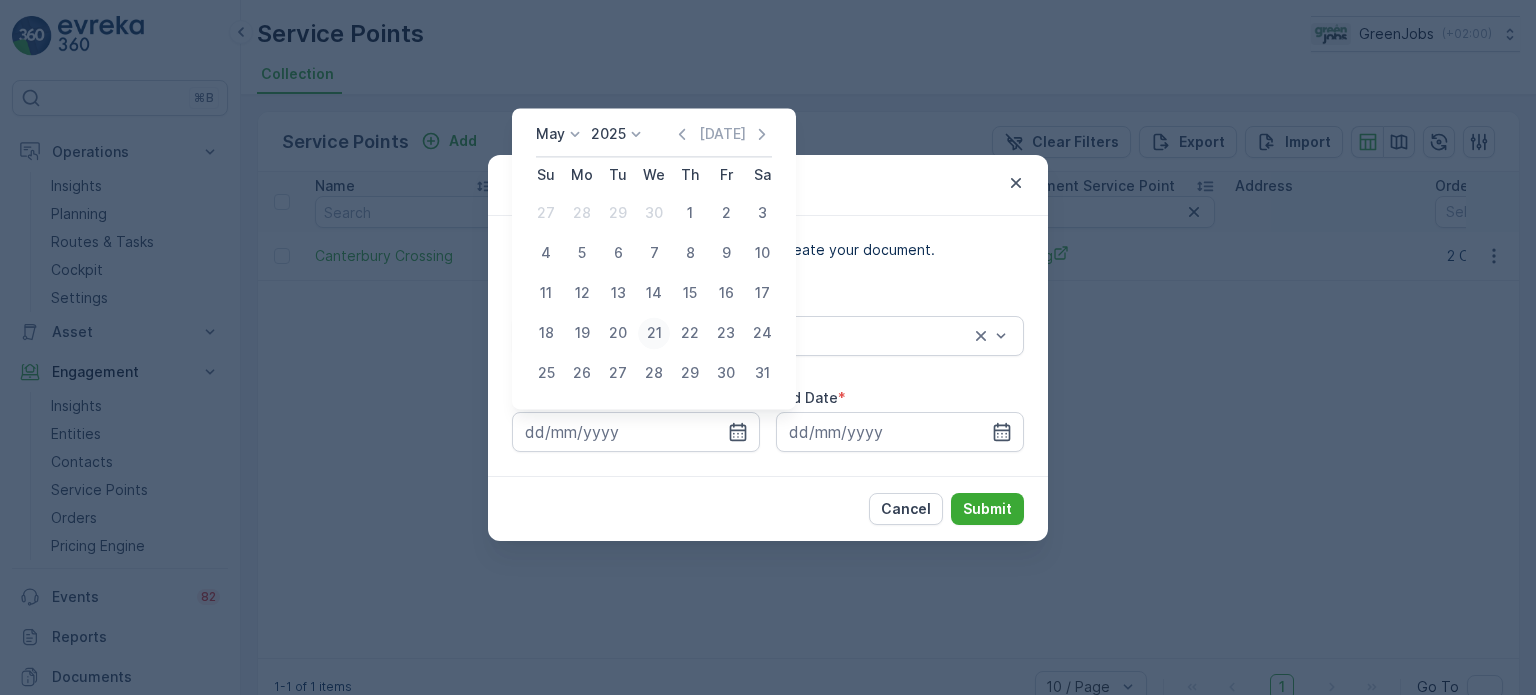 click on "21" at bounding box center (654, 333) 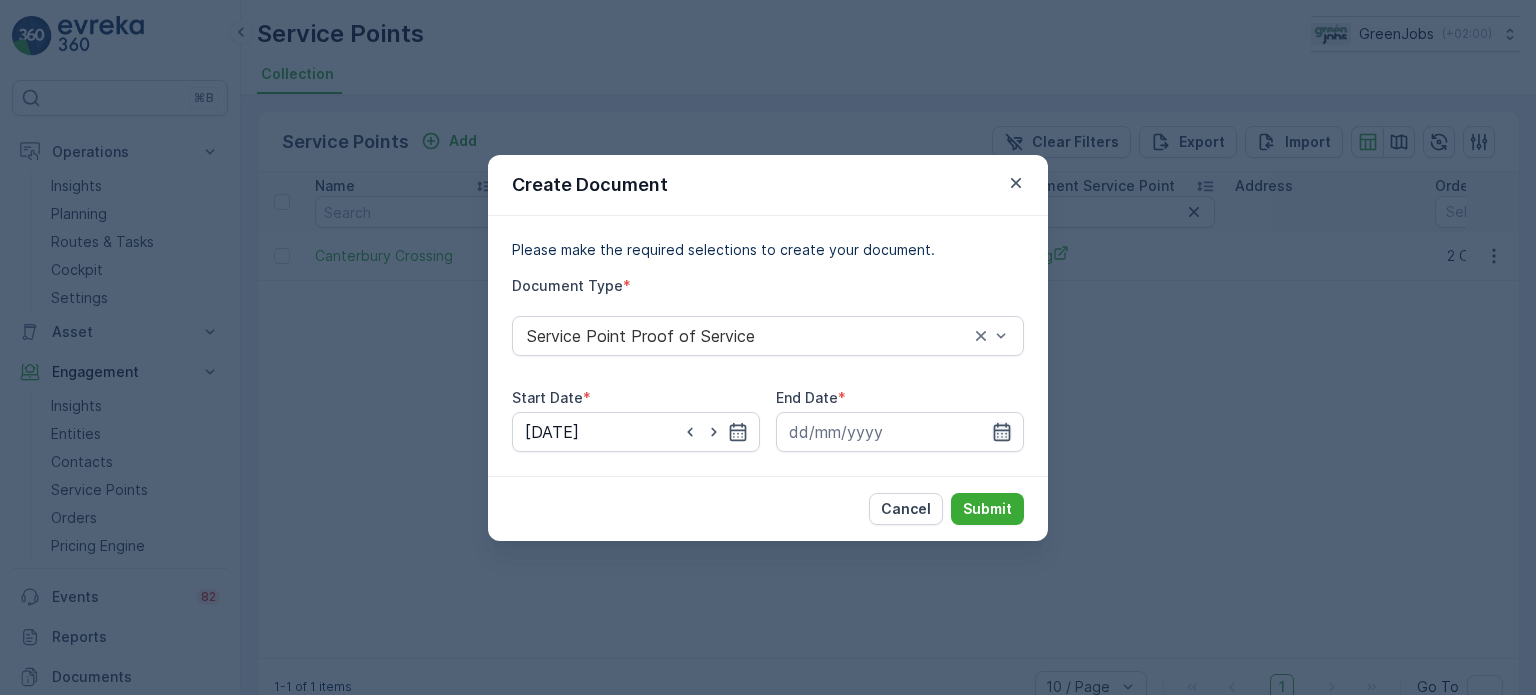 click 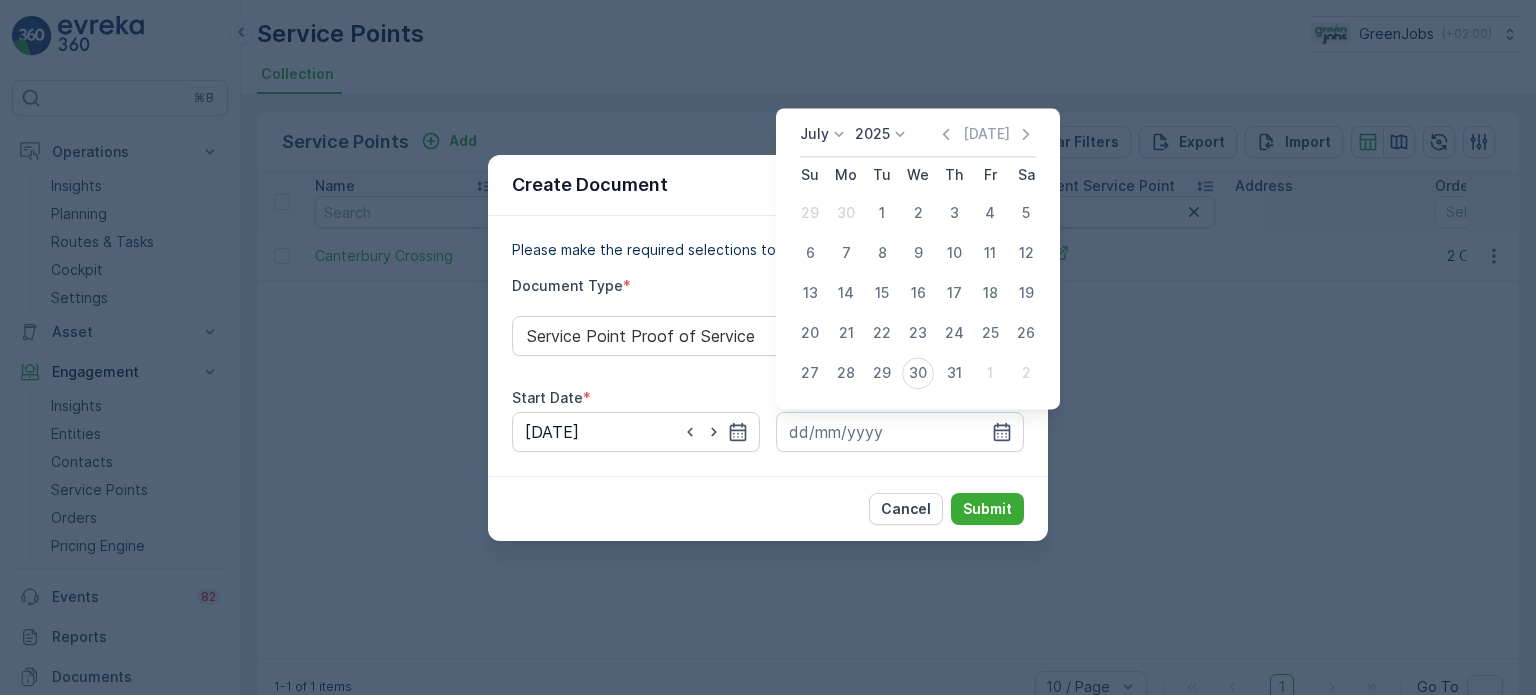 click 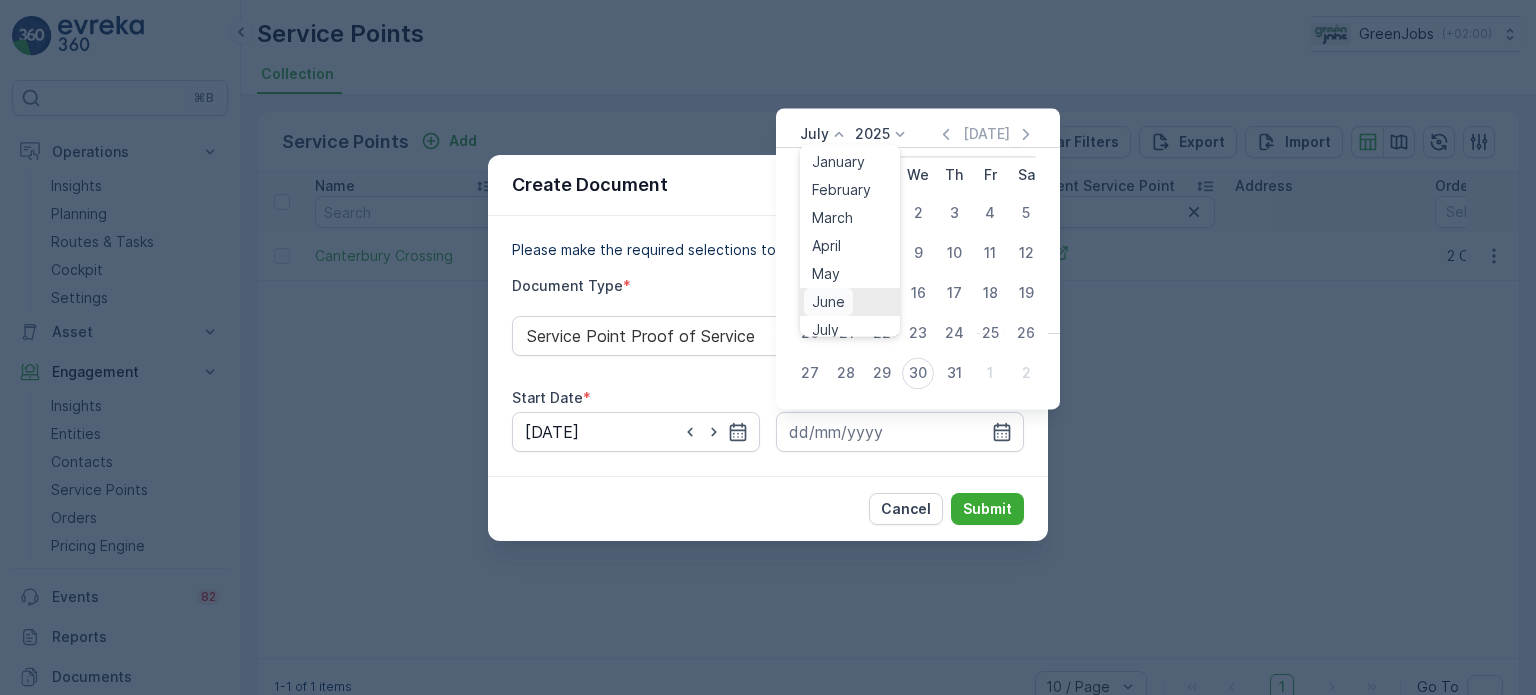 click on "June" at bounding box center [828, 302] 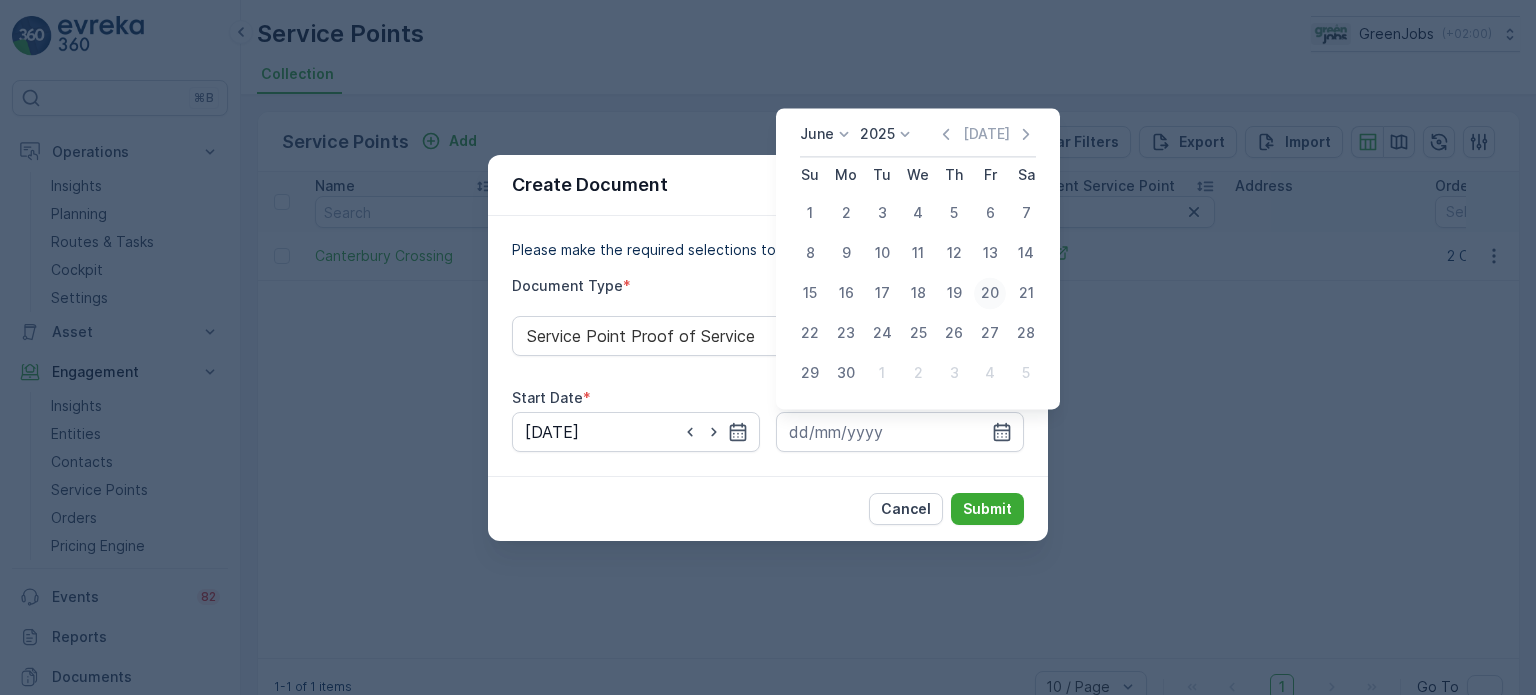 click on "20" at bounding box center [990, 293] 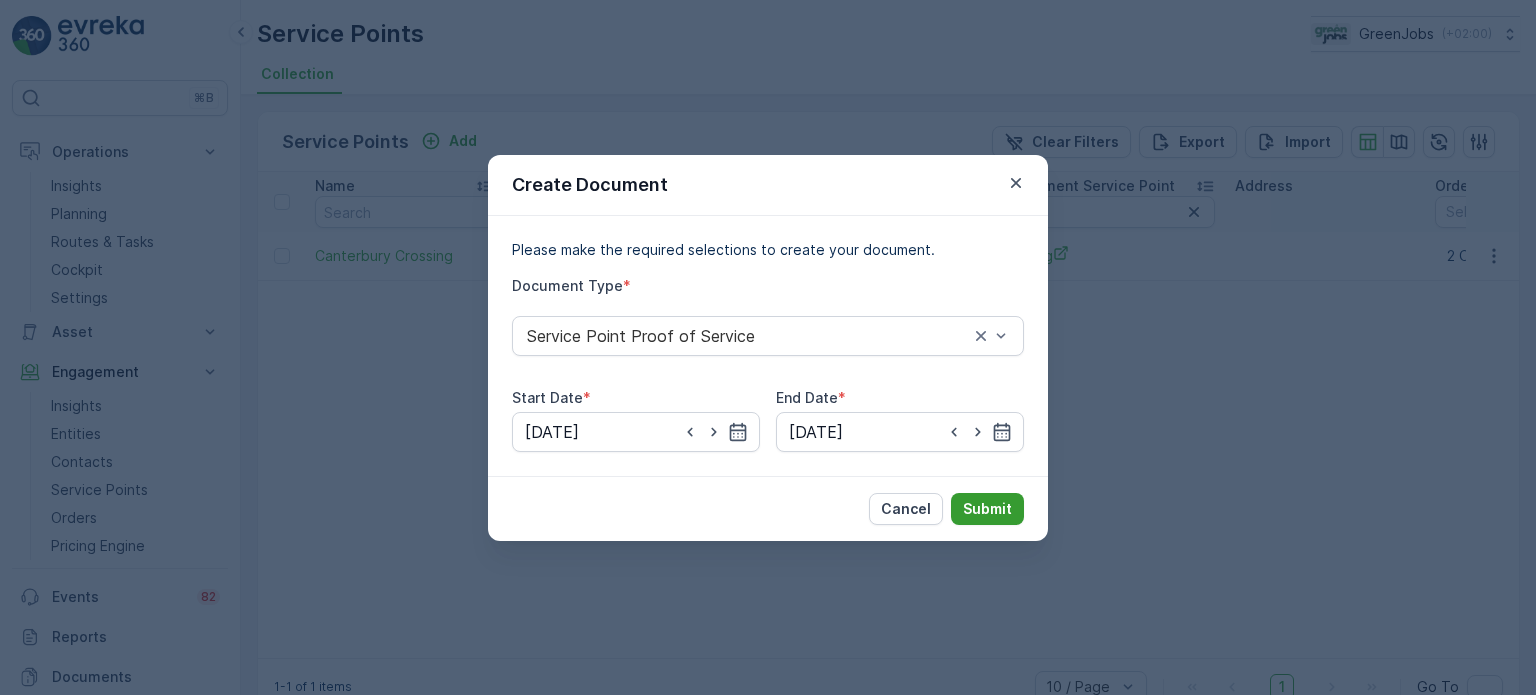 click on "Submit" at bounding box center [987, 509] 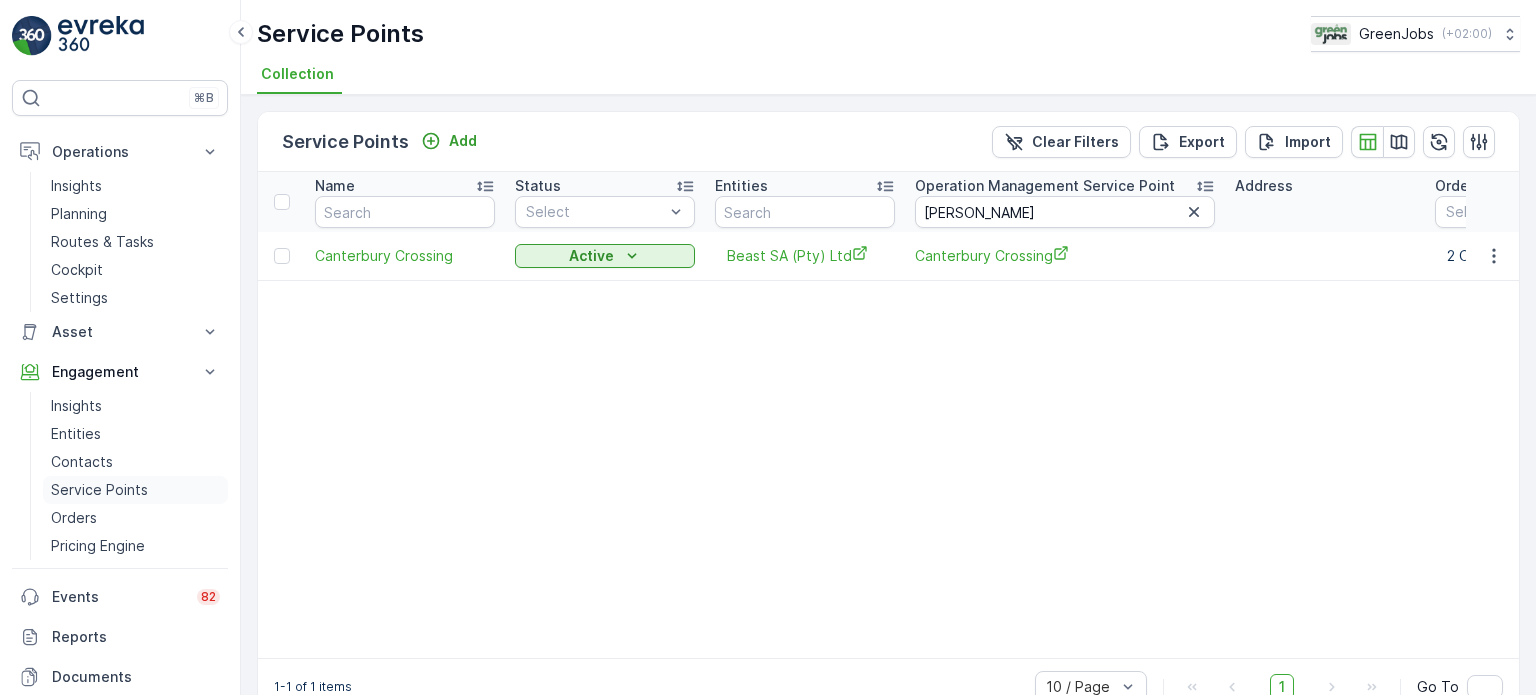 drag, startPoint x: 128, startPoint y: 492, endPoint x: 211, endPoint y: 495, distance: 83.0542 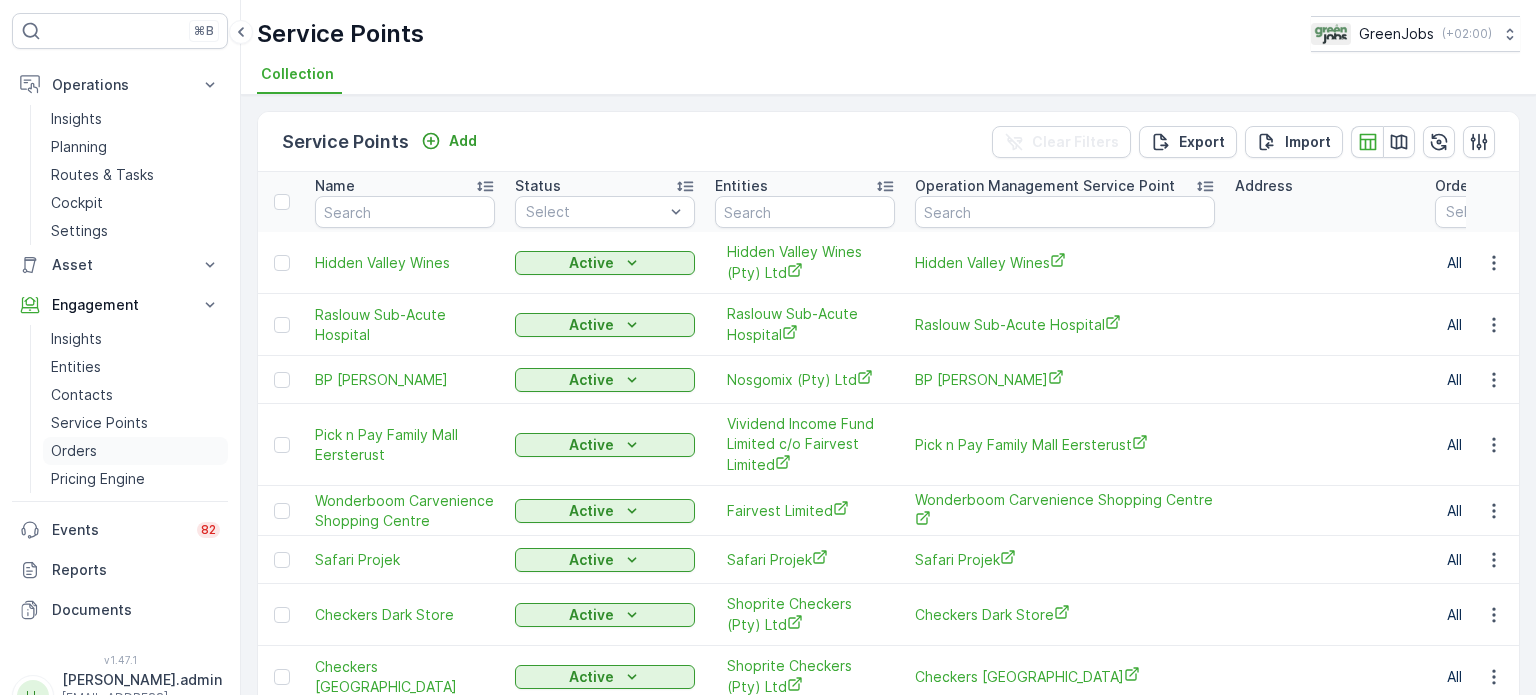 scroll, scrollTop: 98, scrollLeft: 0, axis: vertical 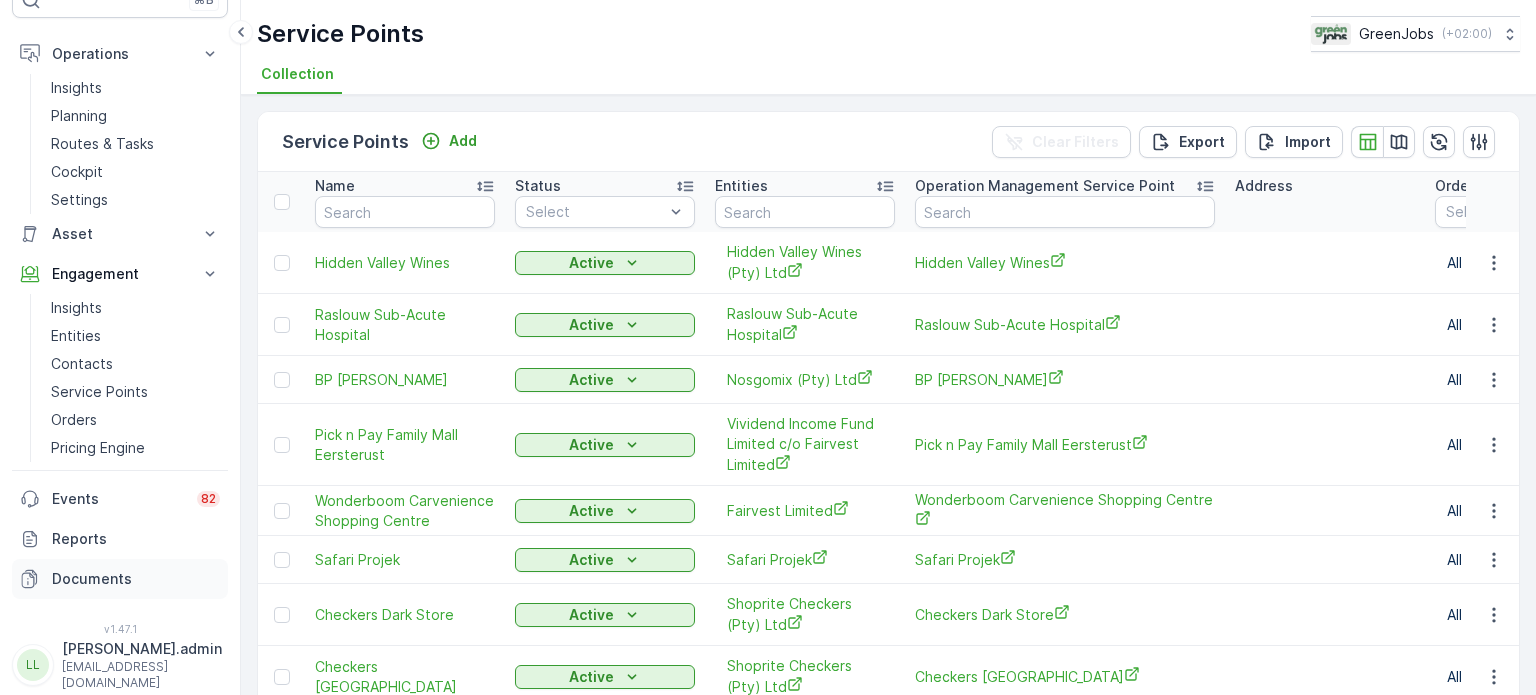 click on "Documents" at bounding box center (136, 579) 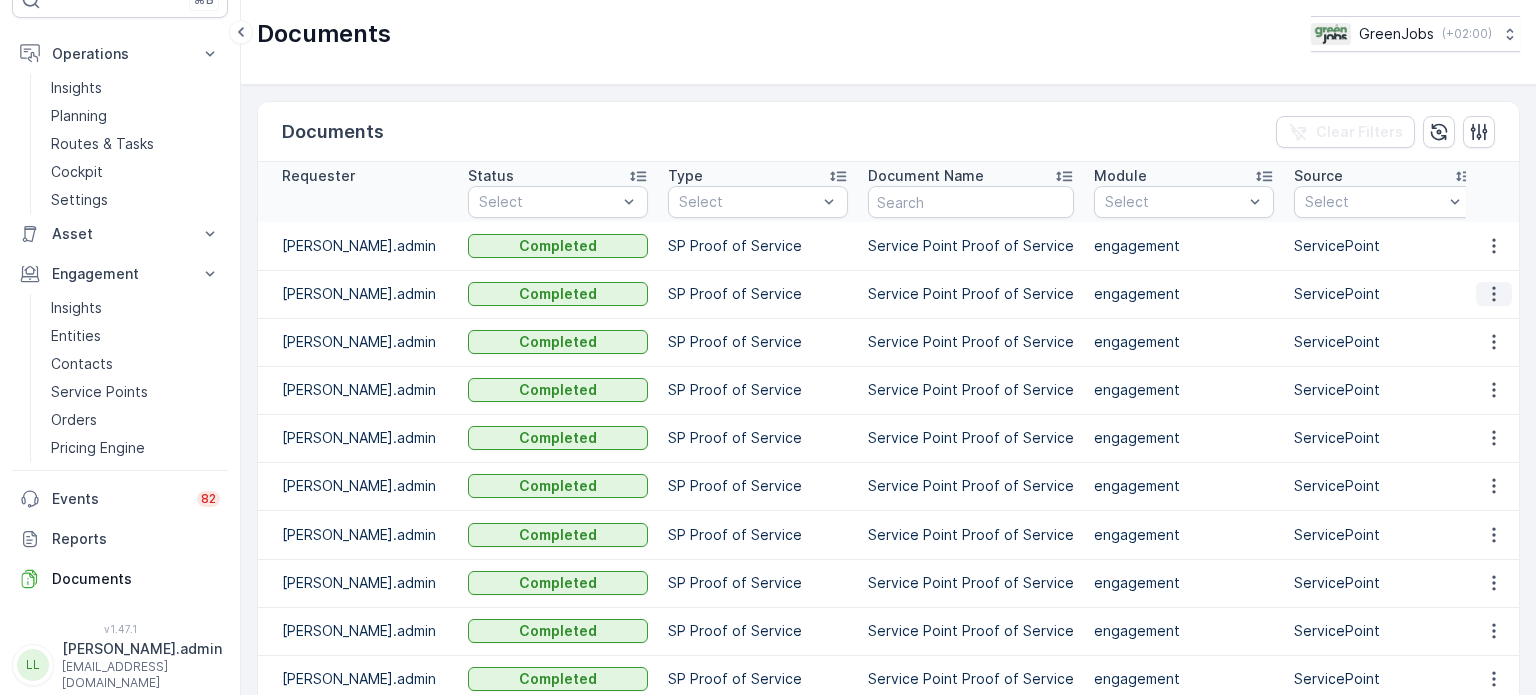 click 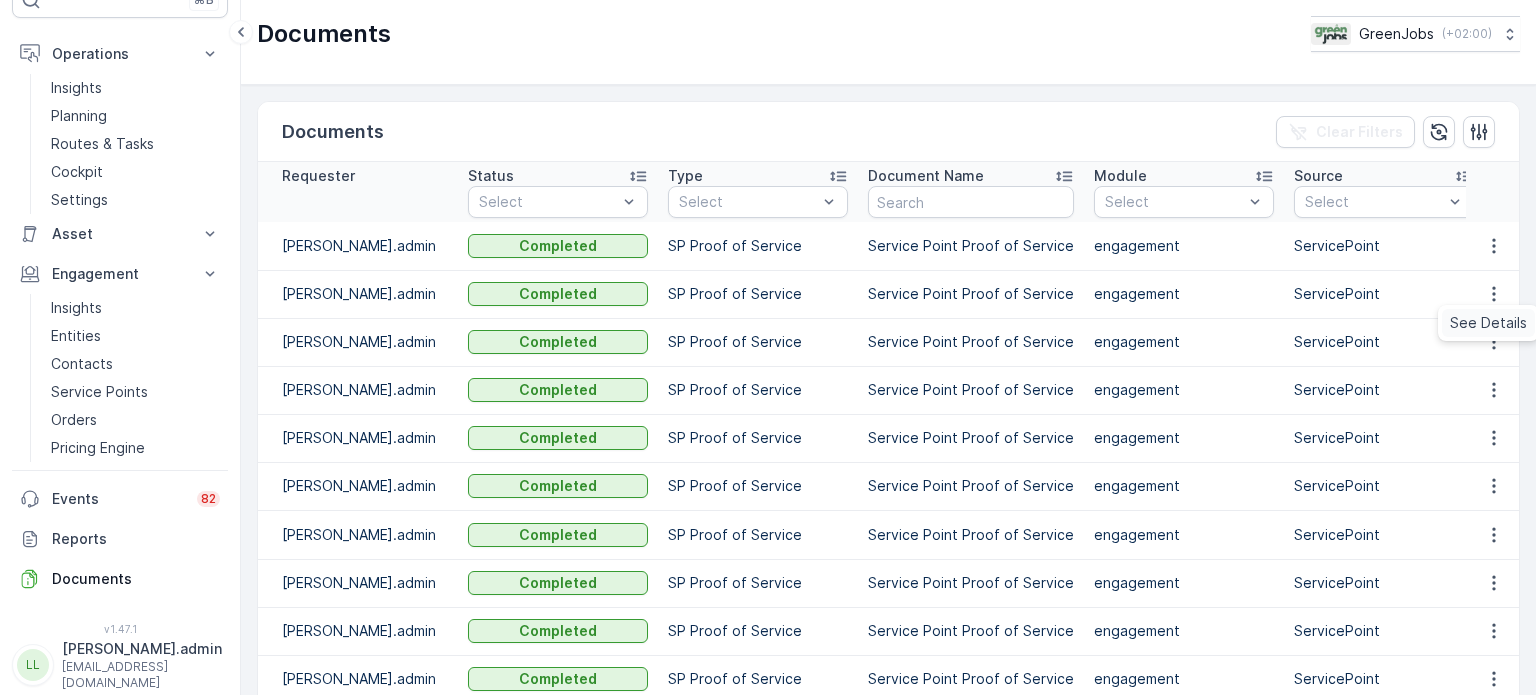 click on "See Details" at bounding box center [1488, 323] 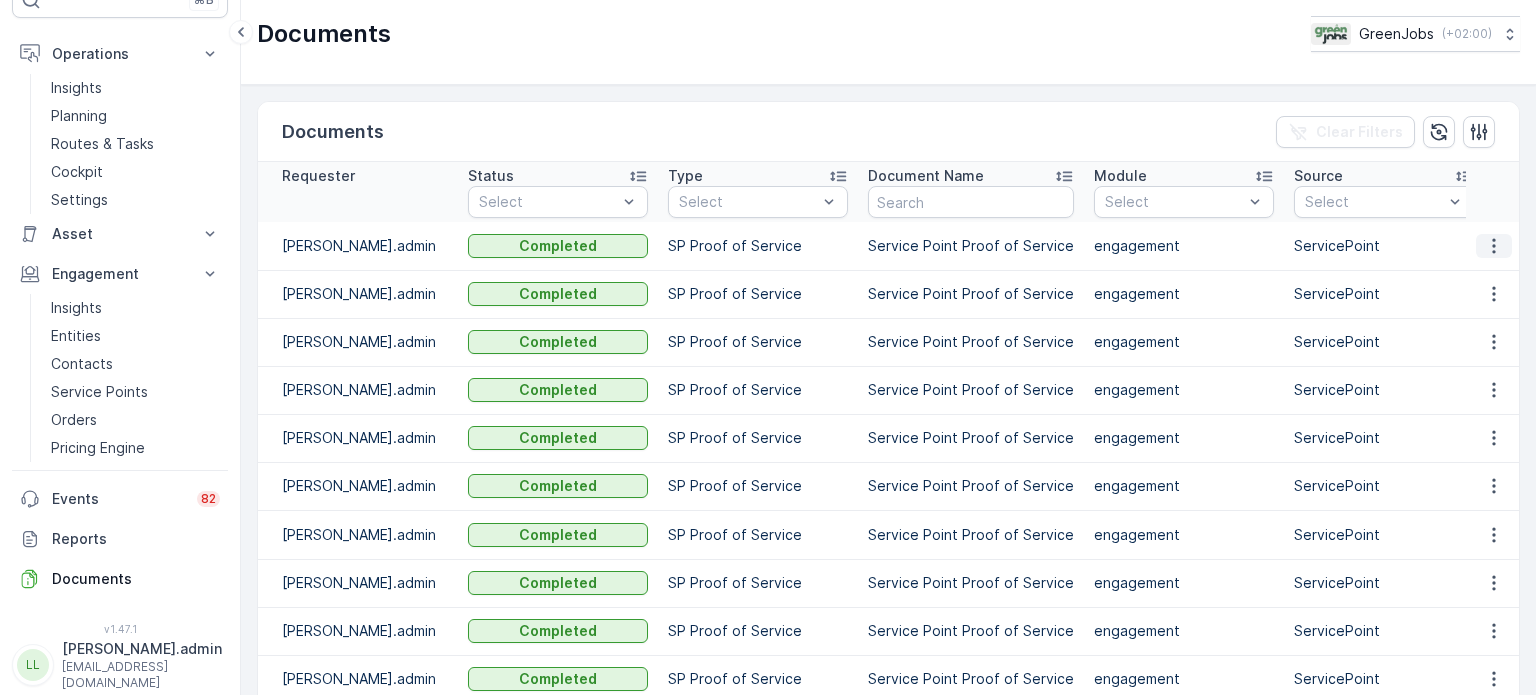 click 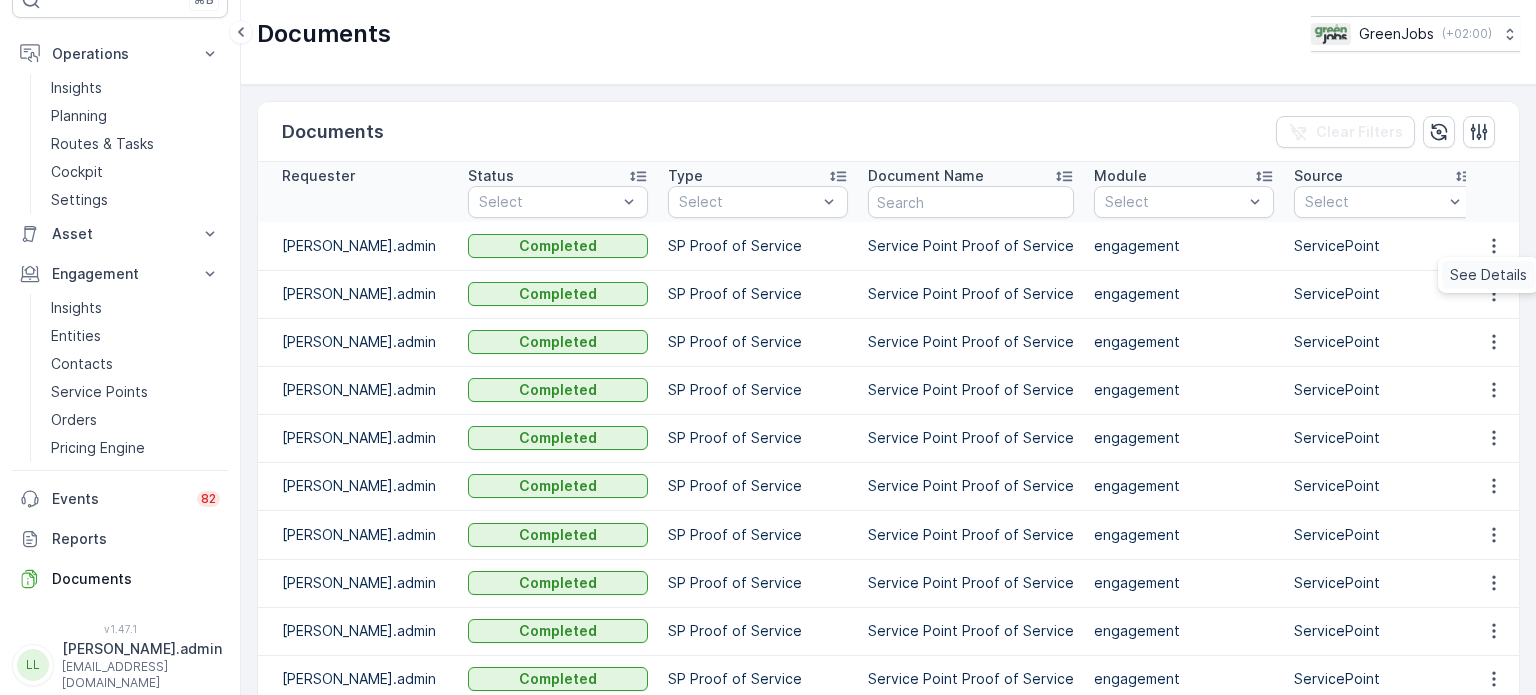 click on "See Details" at bounding box center [1488, 275] 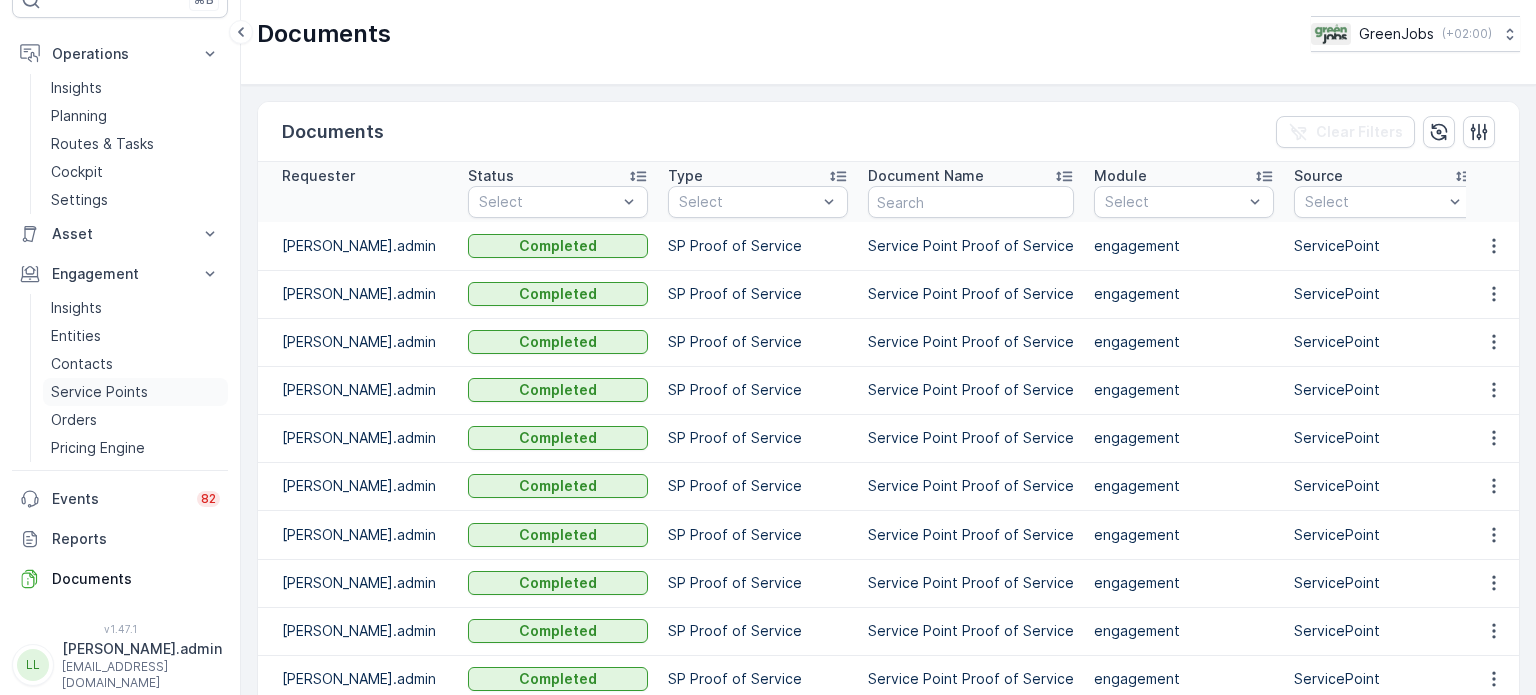 click on "Service Points" at bounding box center [99, 392] 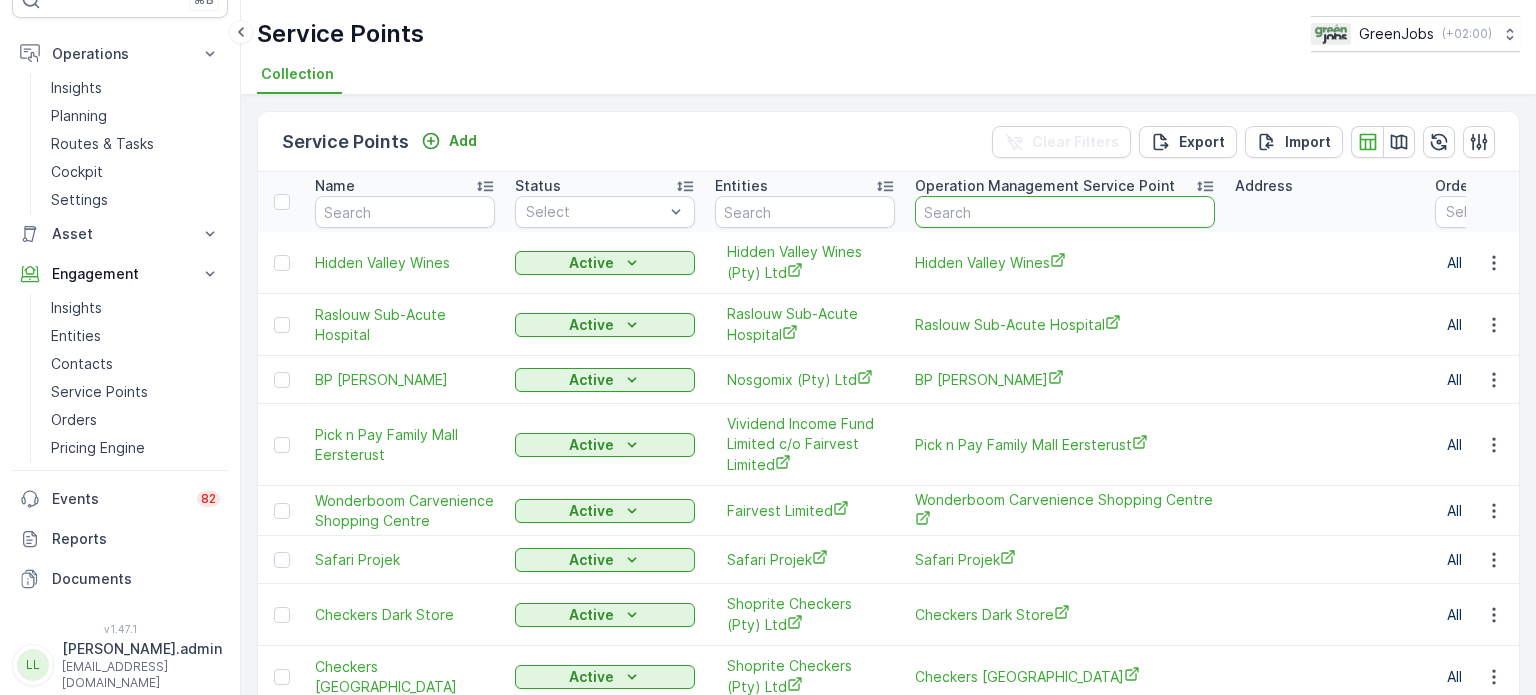 click at bounding box center (1065, 212) 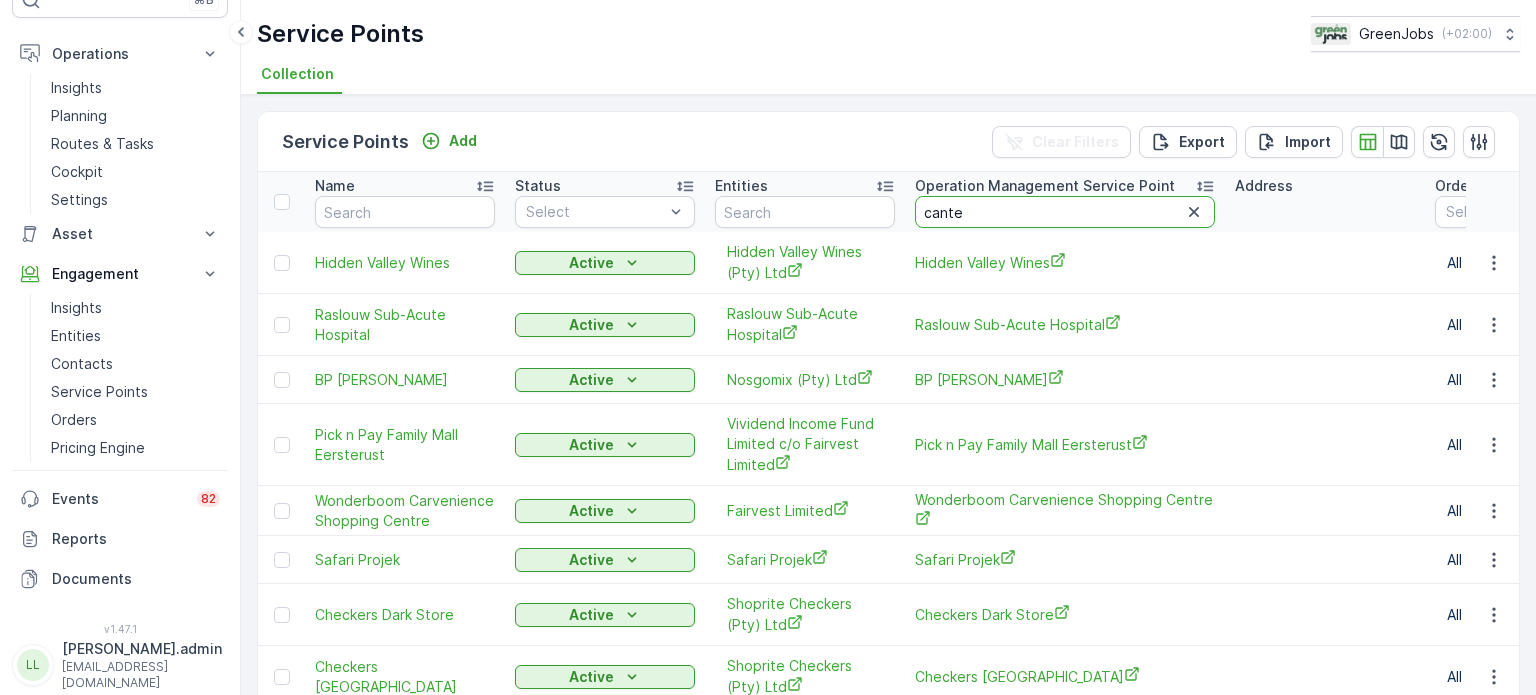 type on "[PERSON_NAME]" 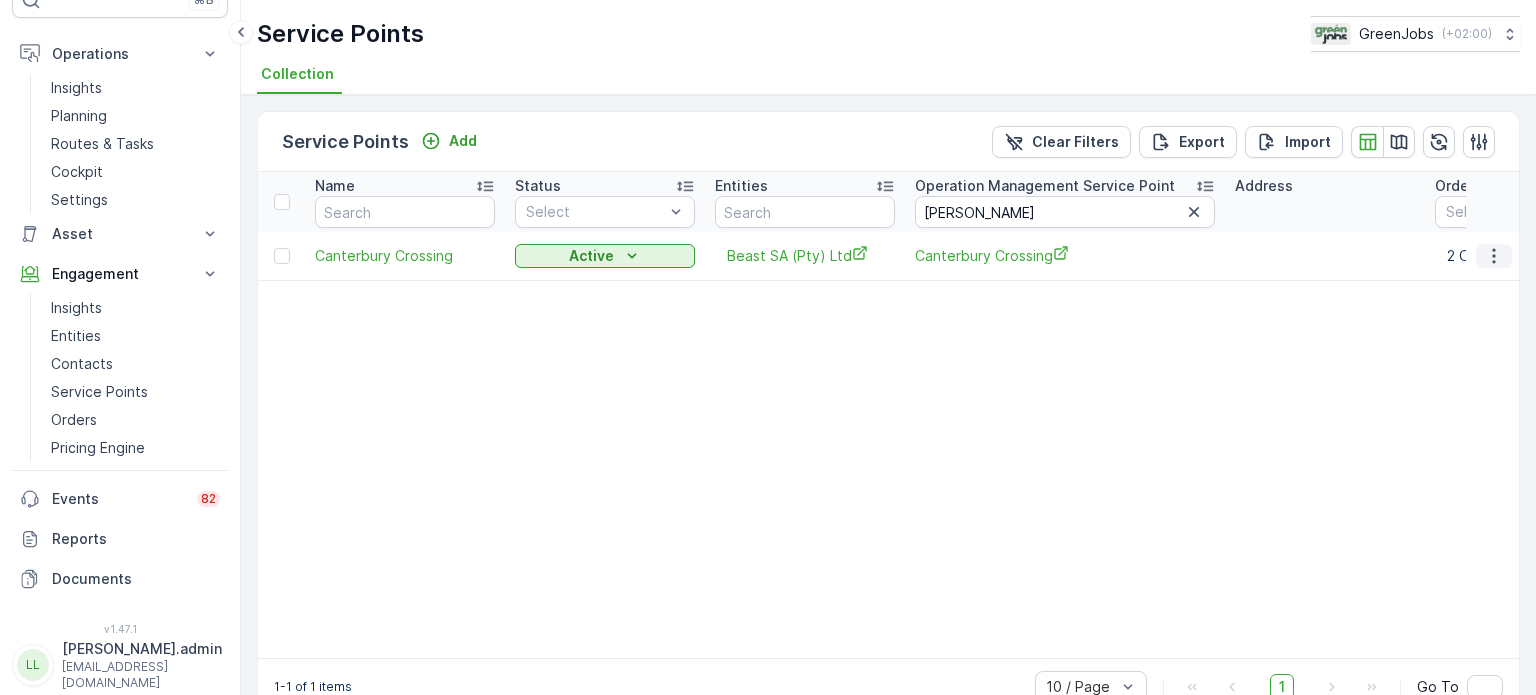 click 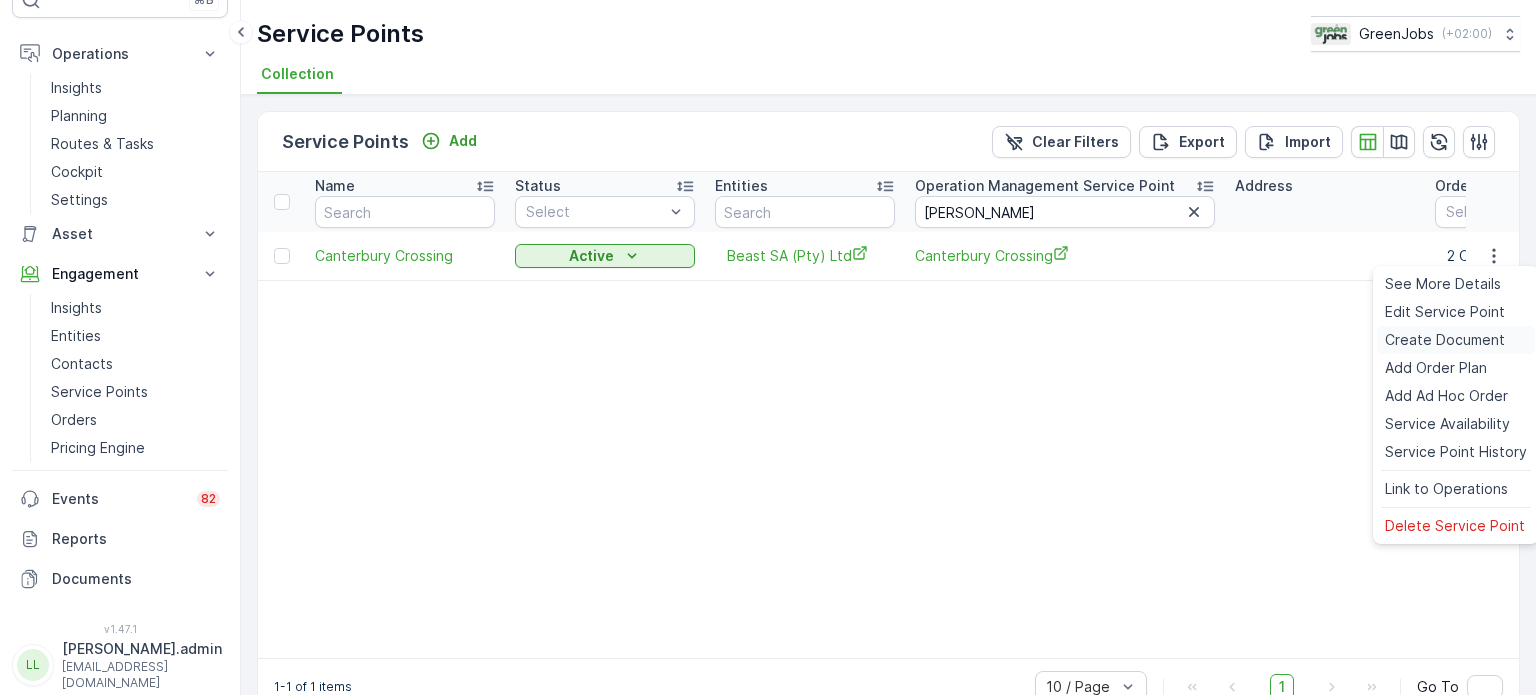 click on "Create Document" at bounding box center [1445, 340] 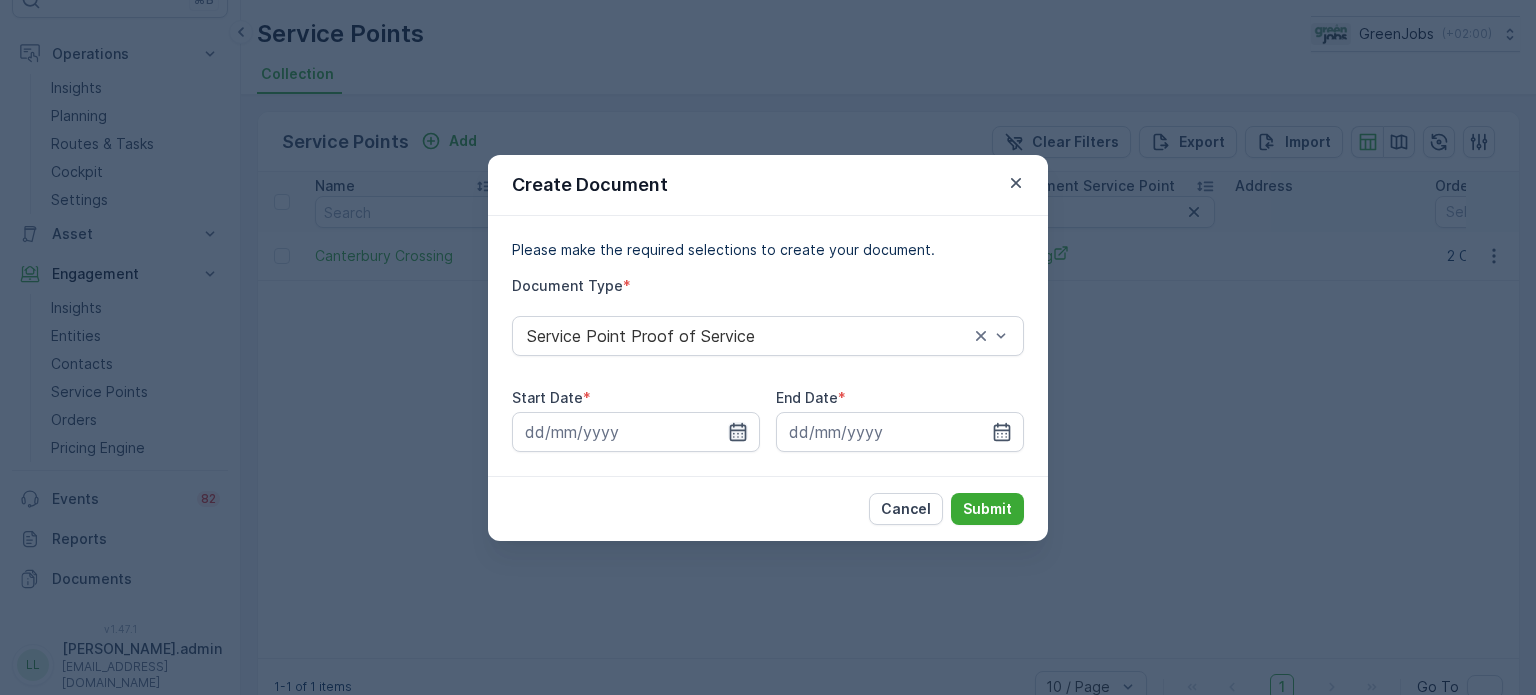 click 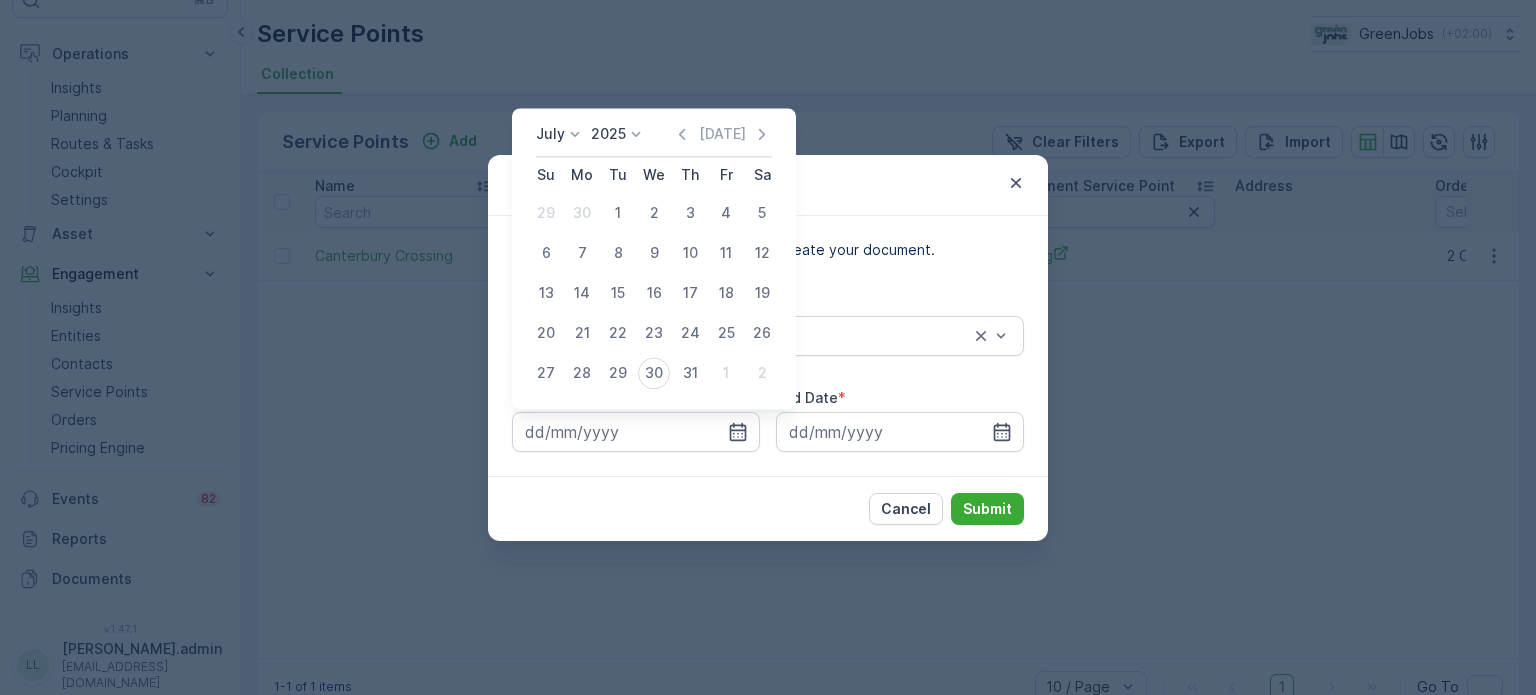click on "29" at bounding box center (618, 373) 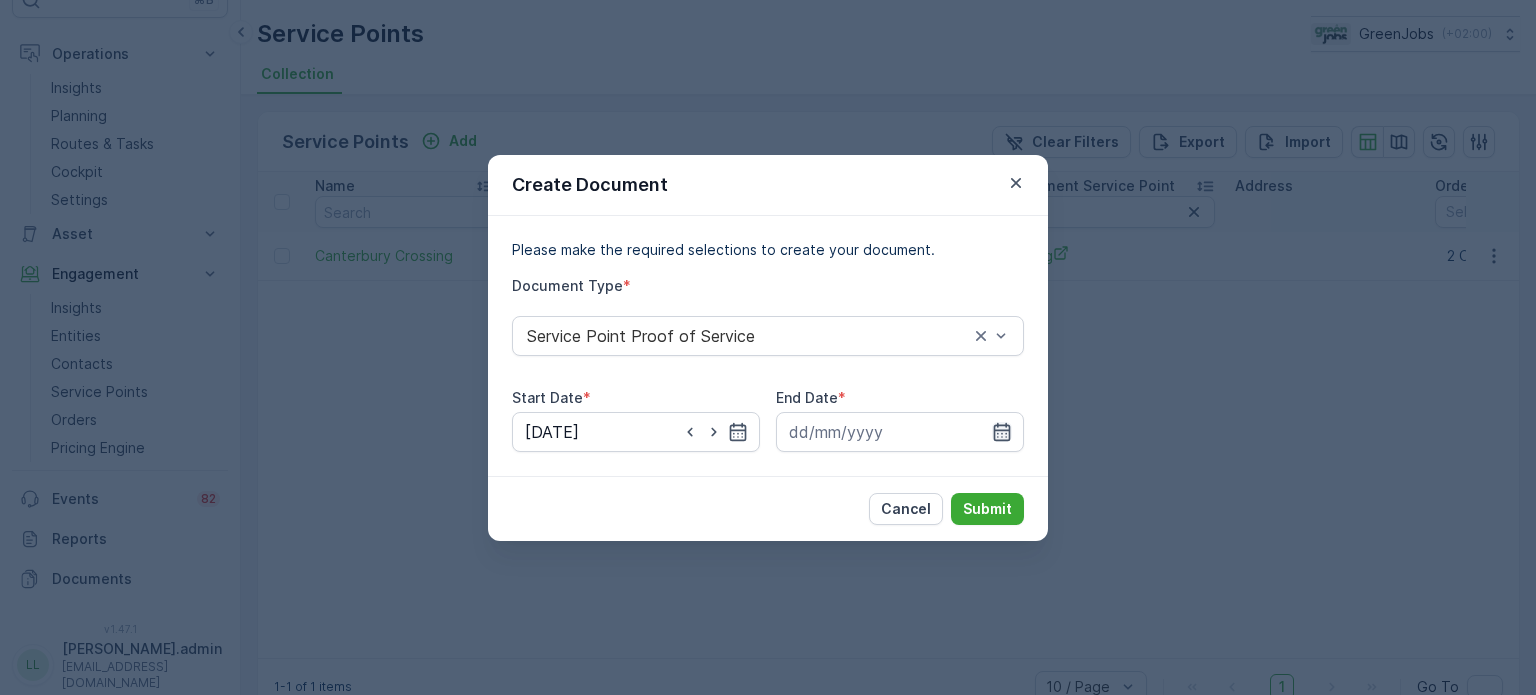 click 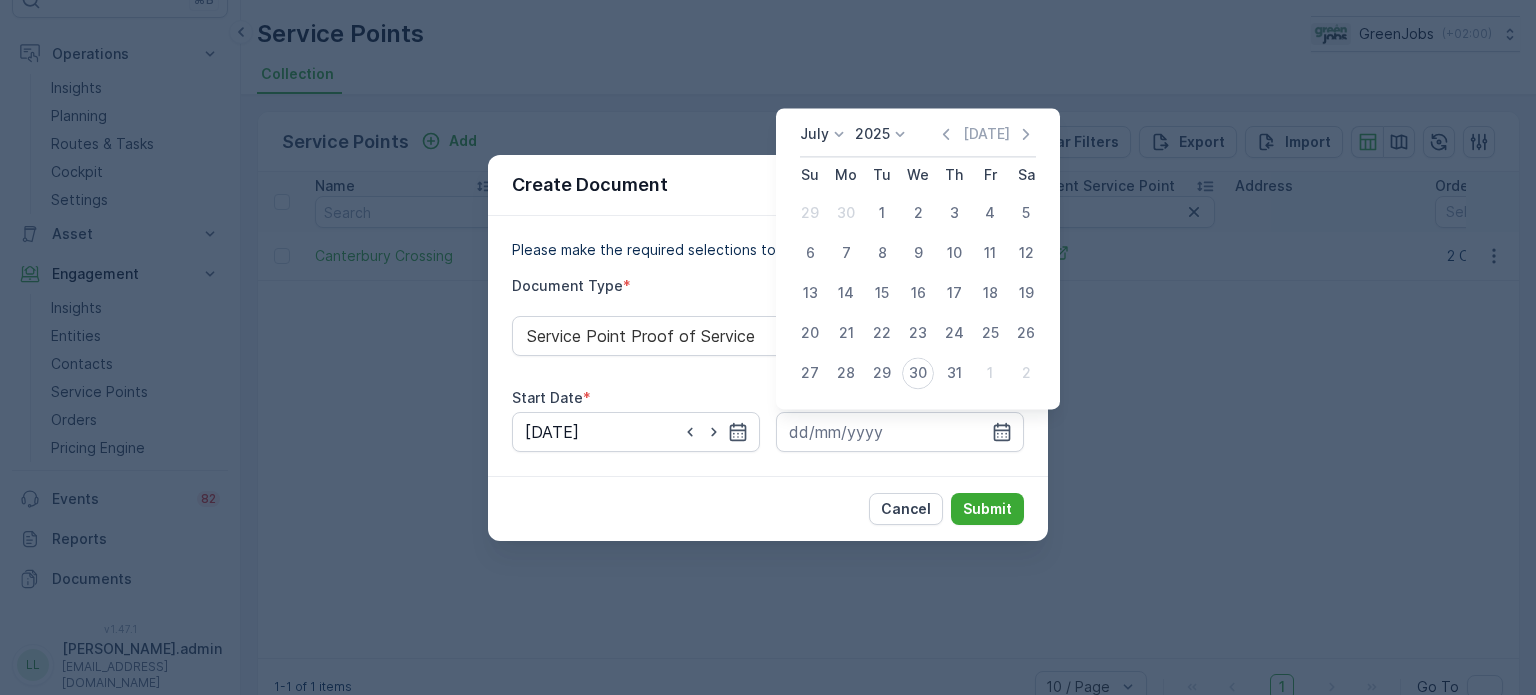 click on "29" at bounding box center (882, 373) 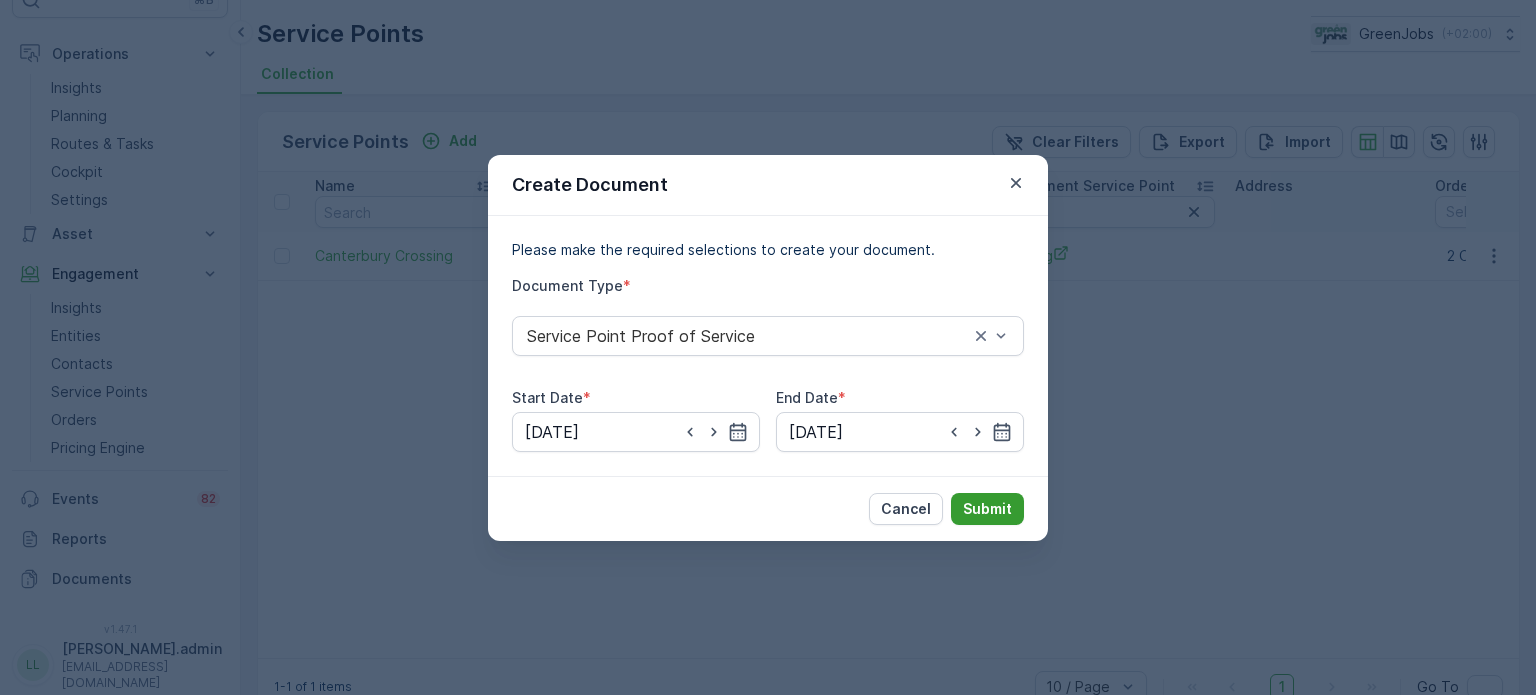 click on "Submit" at bounding box center (987, 509) 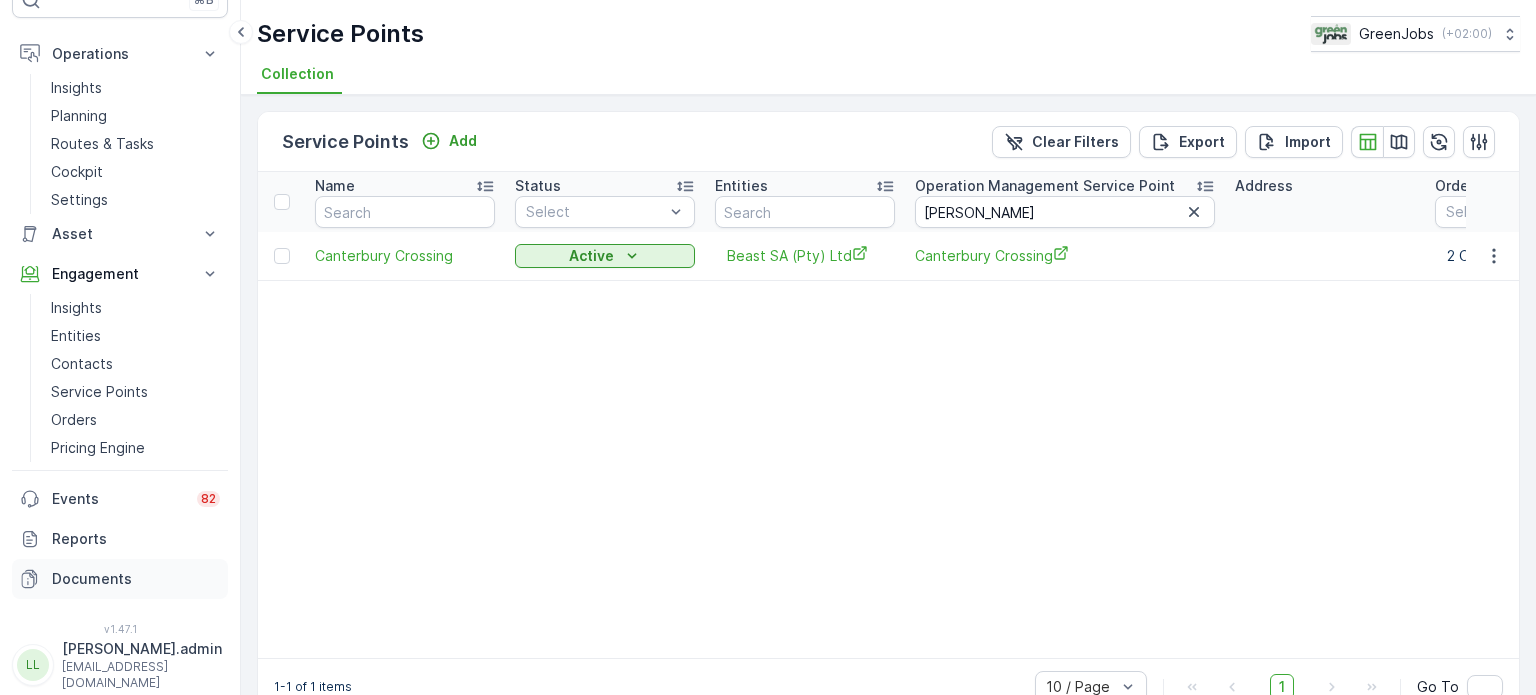 click on "Documents" at bounding box center [136, 579] 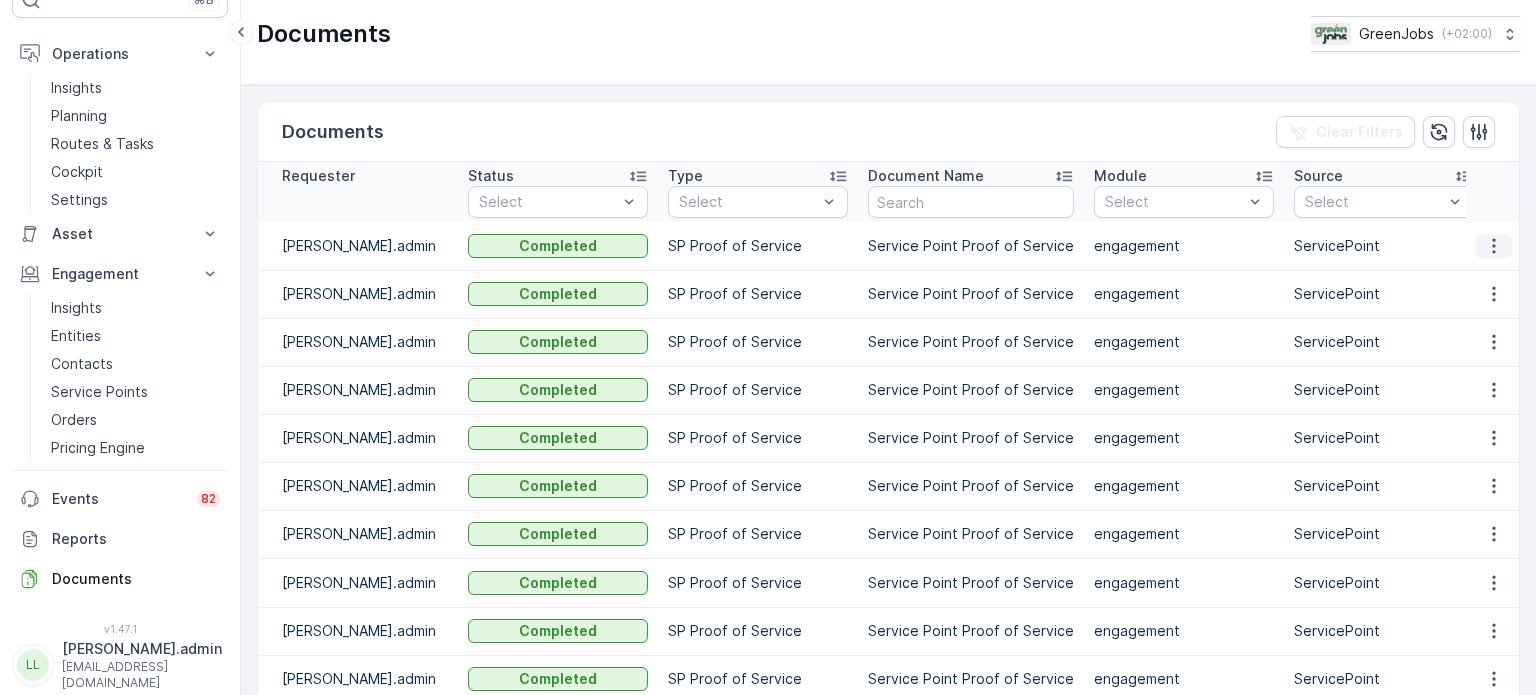 click 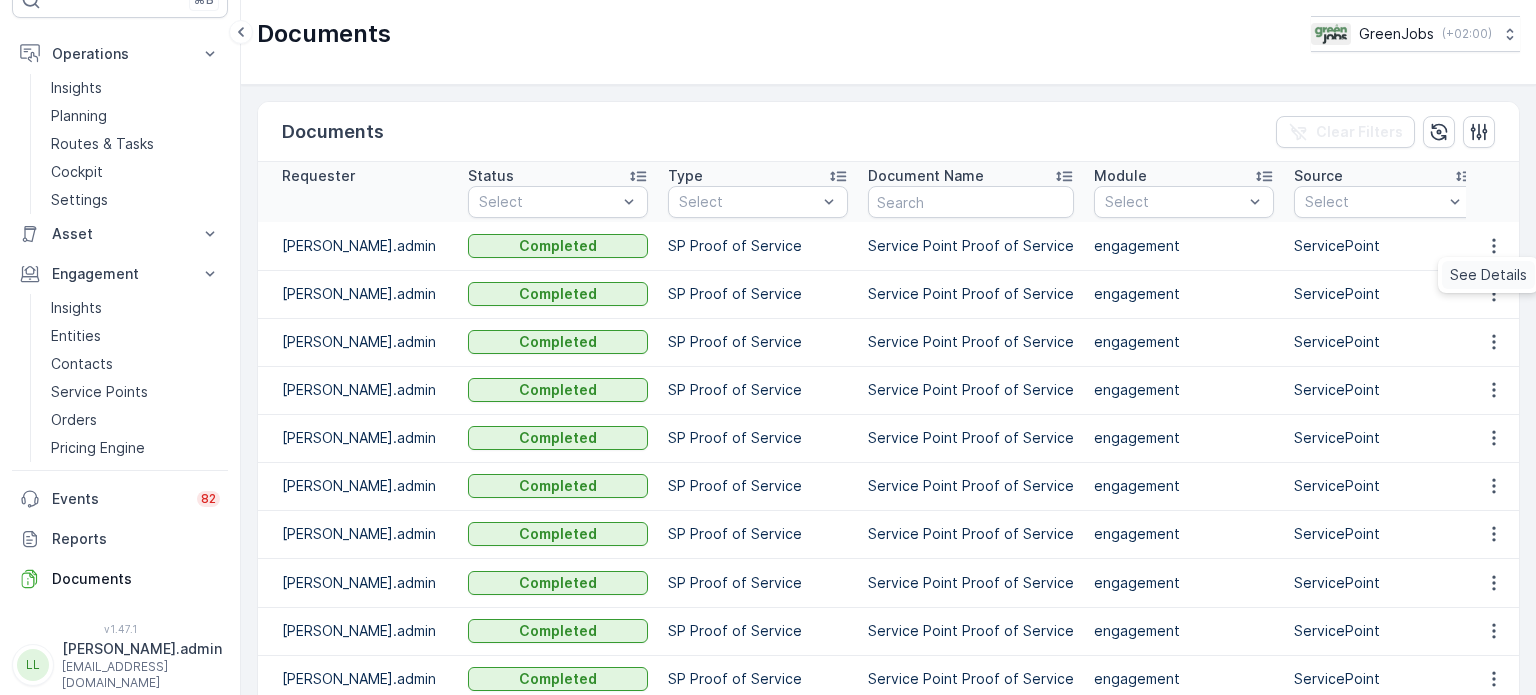 click on "See Details" at bounding box center (1488, 275) 